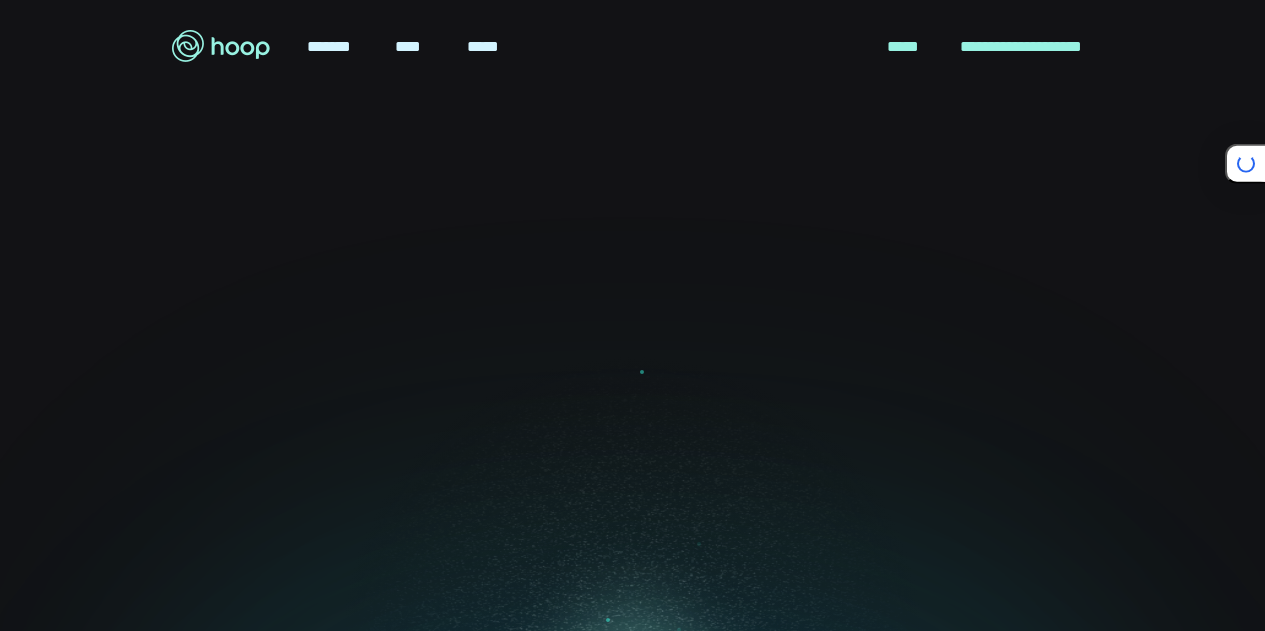 scroll, scrollTop: 0, scrollLeft: 0, axis: both 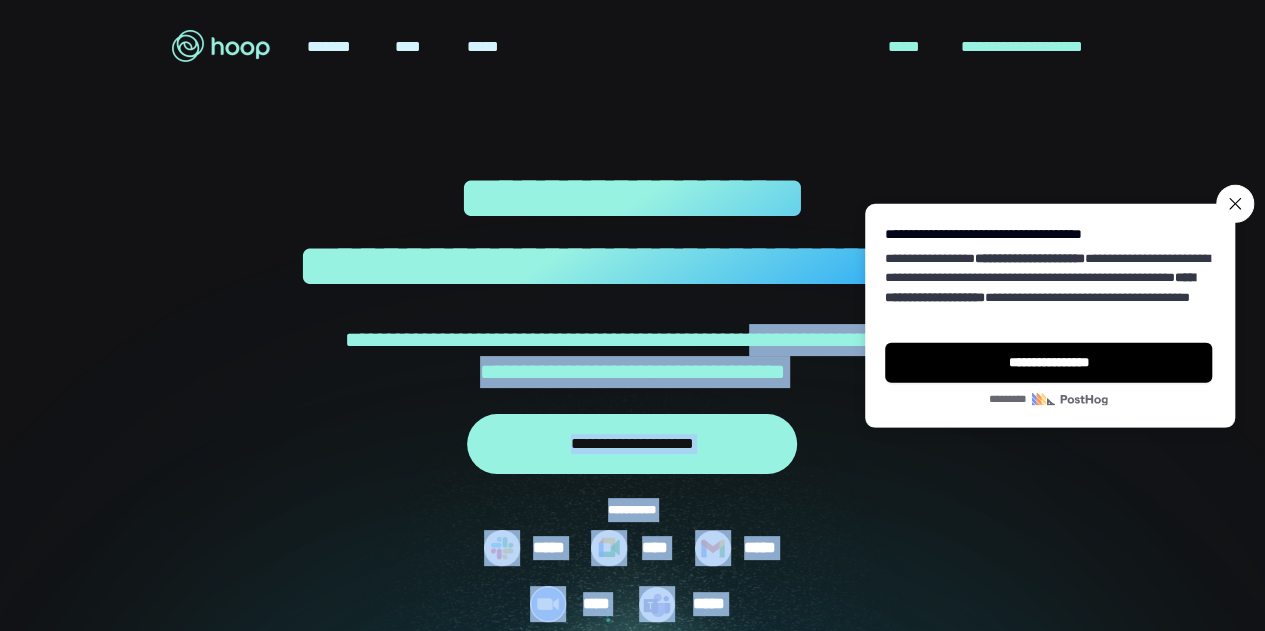 drag, startPoint x: 818, startPoint y: 333, endPoint x: 904, endPoint y: 310, distance: 89.02247 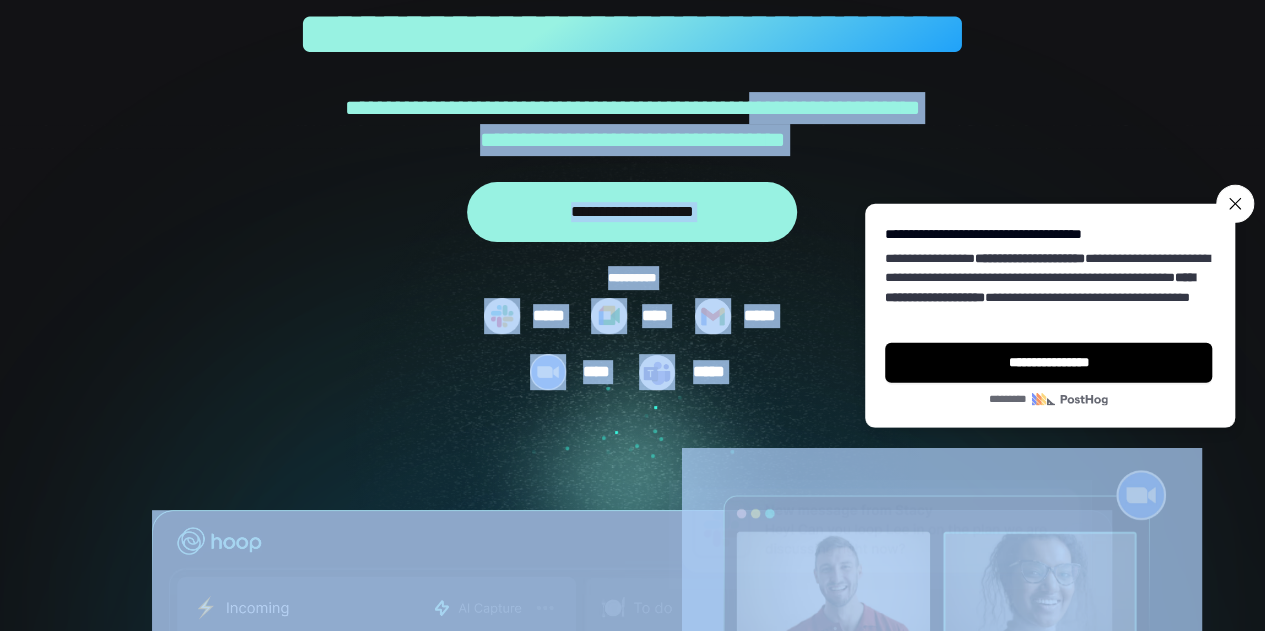 scroll, scrollTop: 244, scrollLeft: 0, axis: vertical 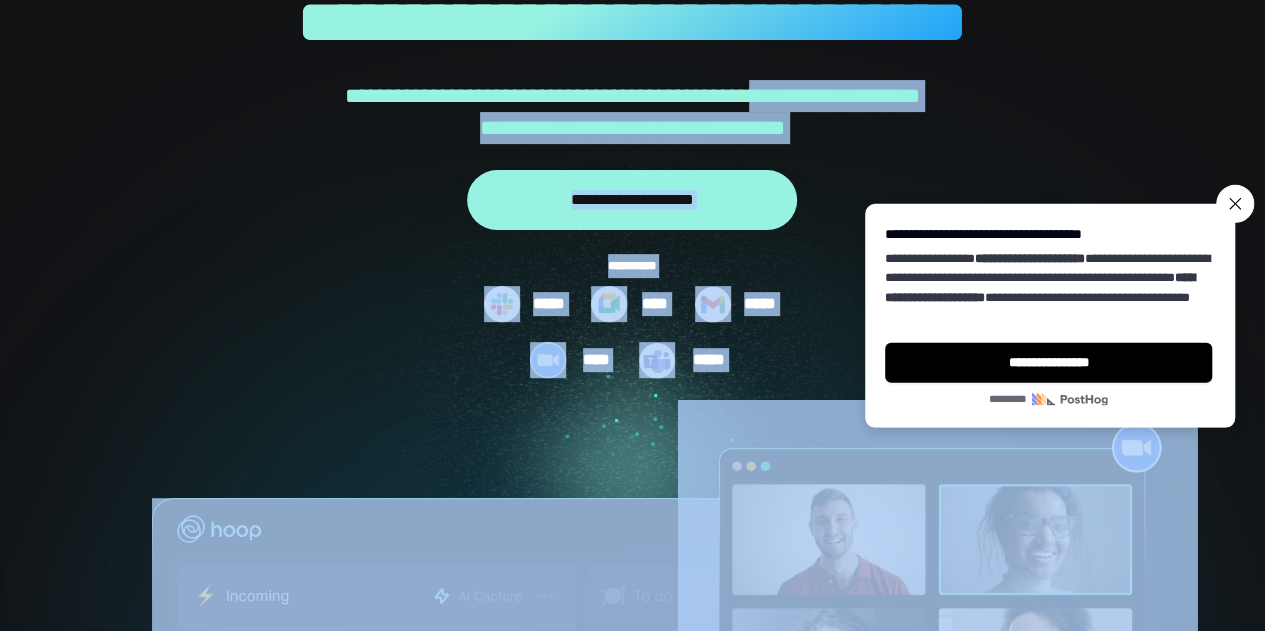 click at bounding box center (632, 648) 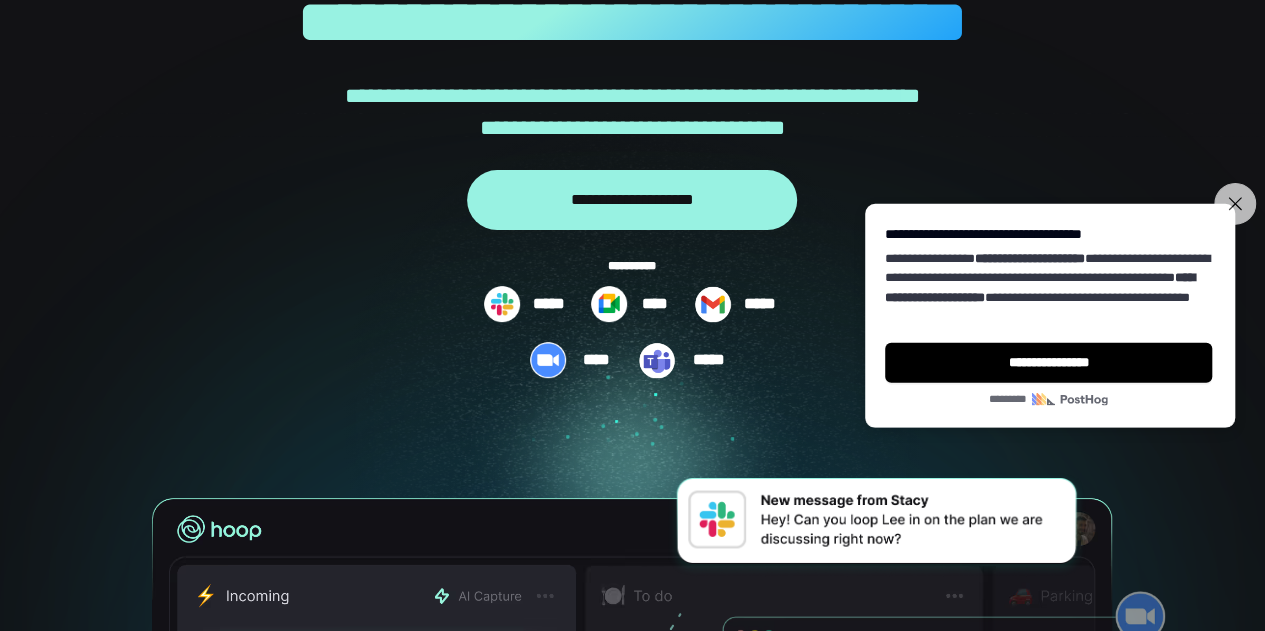 click on "**********" at bounding box center (1235, 203) 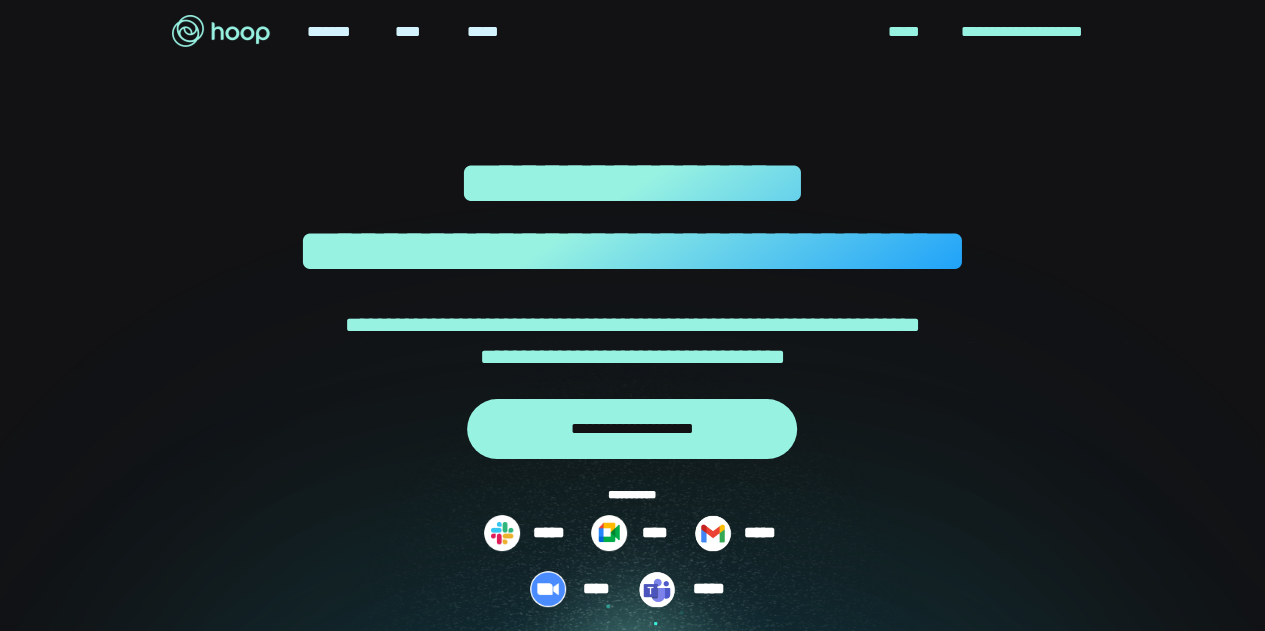 scroll, scrollTop: 0, scrollLeft: 0, axis: both 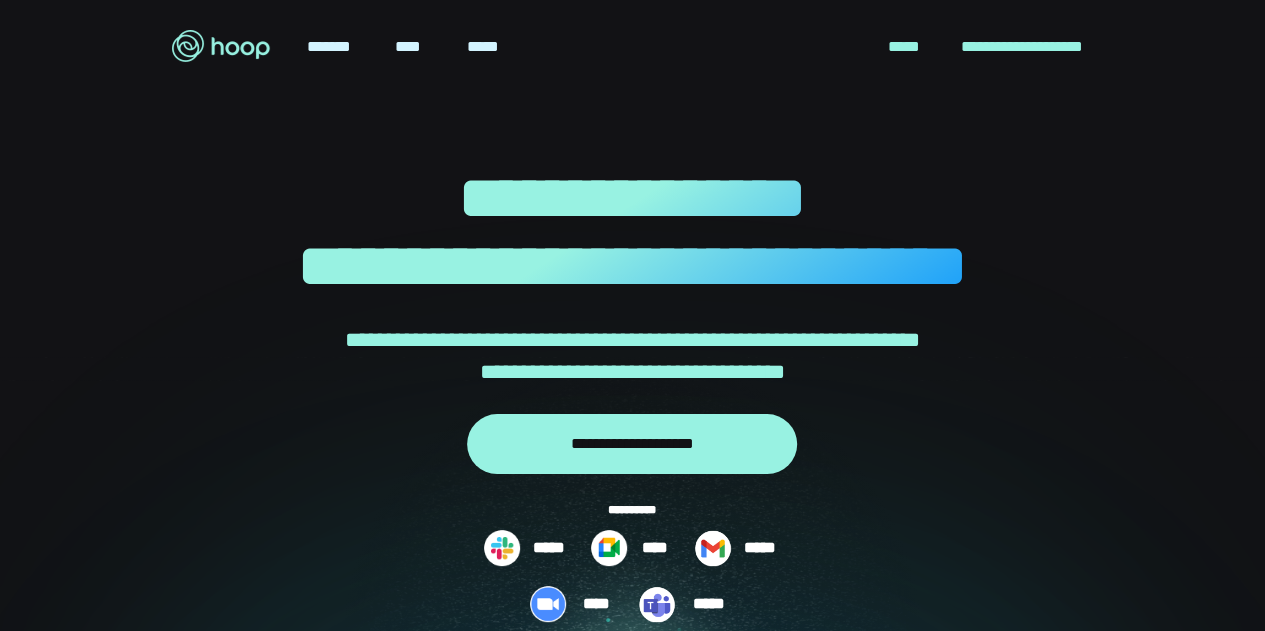 click on "**********" at bounding box center [632, 232] 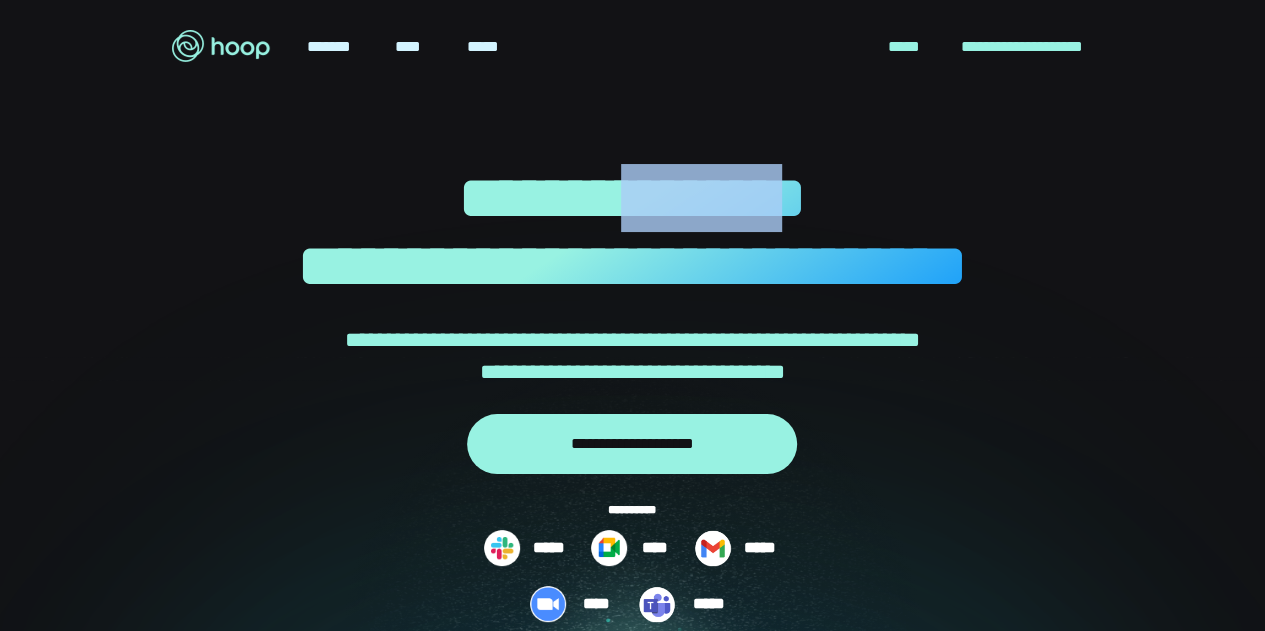 click on "**********" at bounding box center [632, 232] 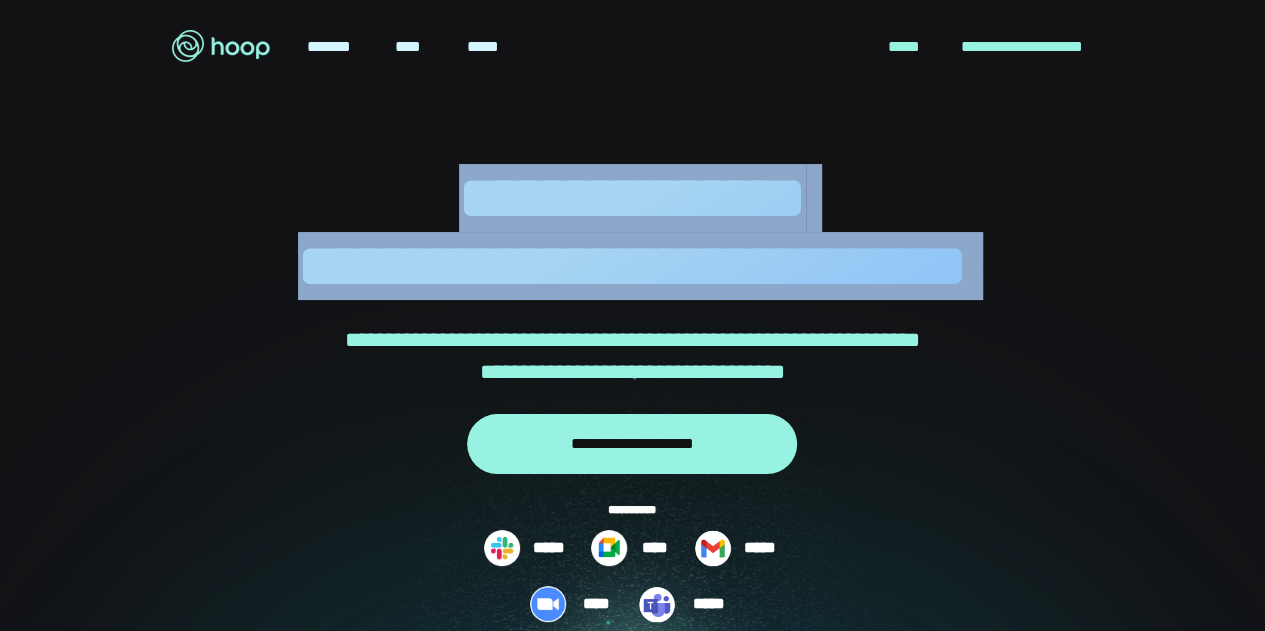 drag, startPoint x: 710, startPoint y: 190, endPoint x: 751, endPoint y: 291, distance: 109.004585 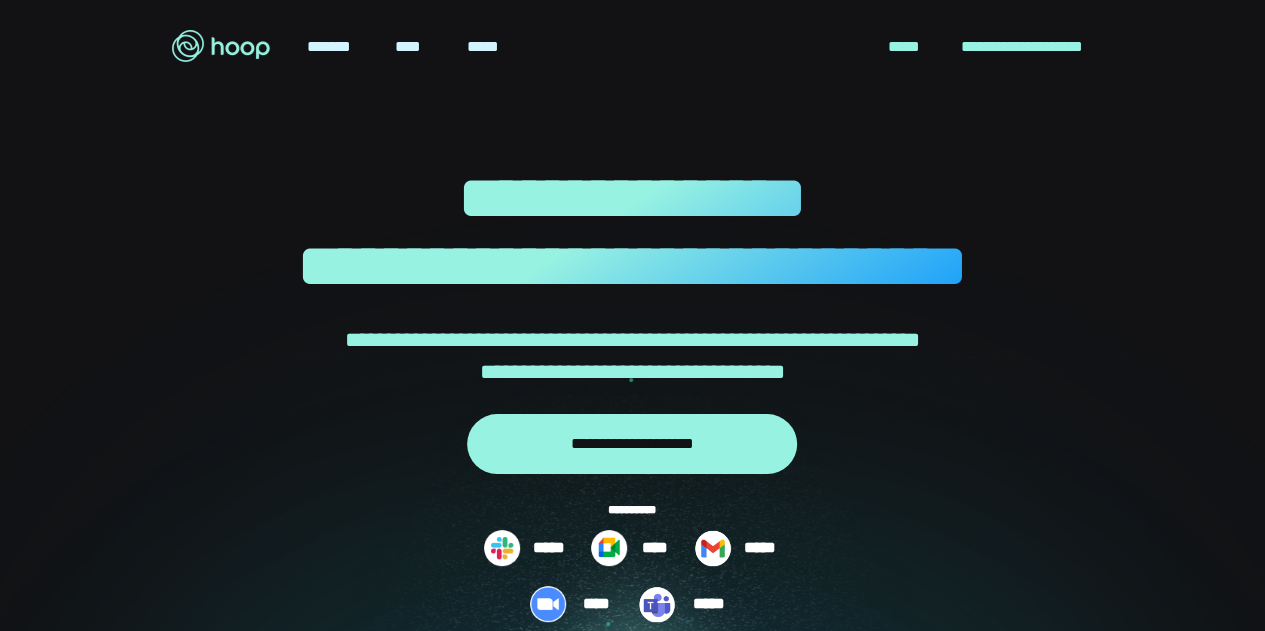 click on "**********" at bounding box center [632, 356] 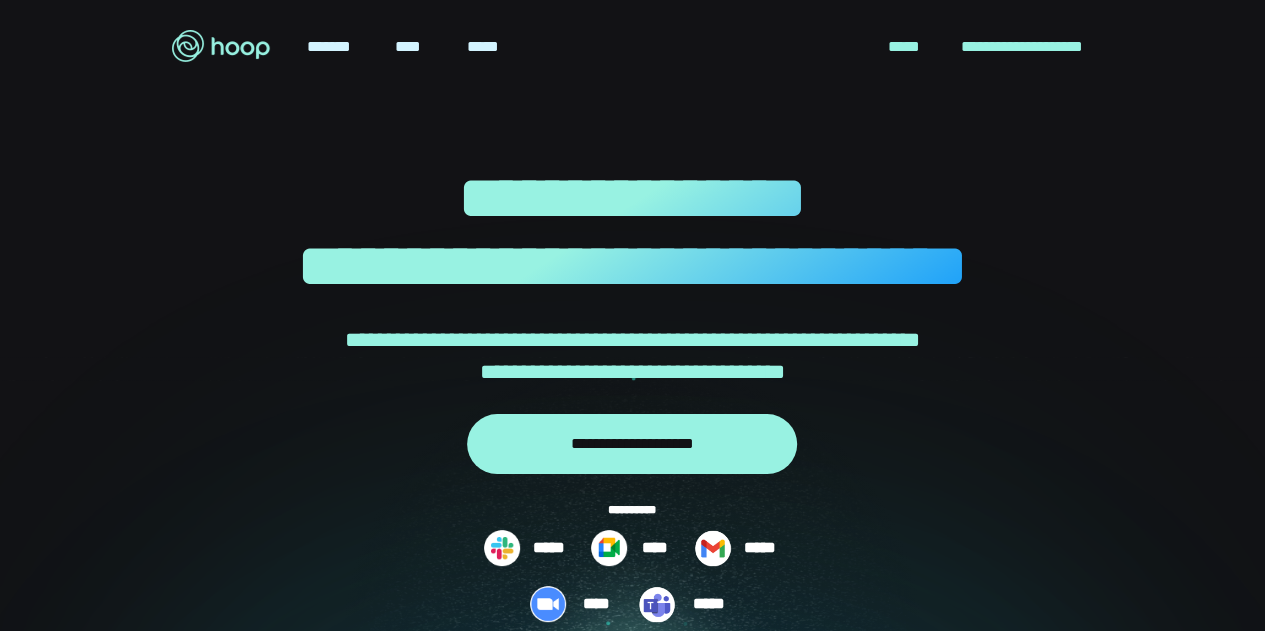click on "**********" at bounding box center (632, 356) 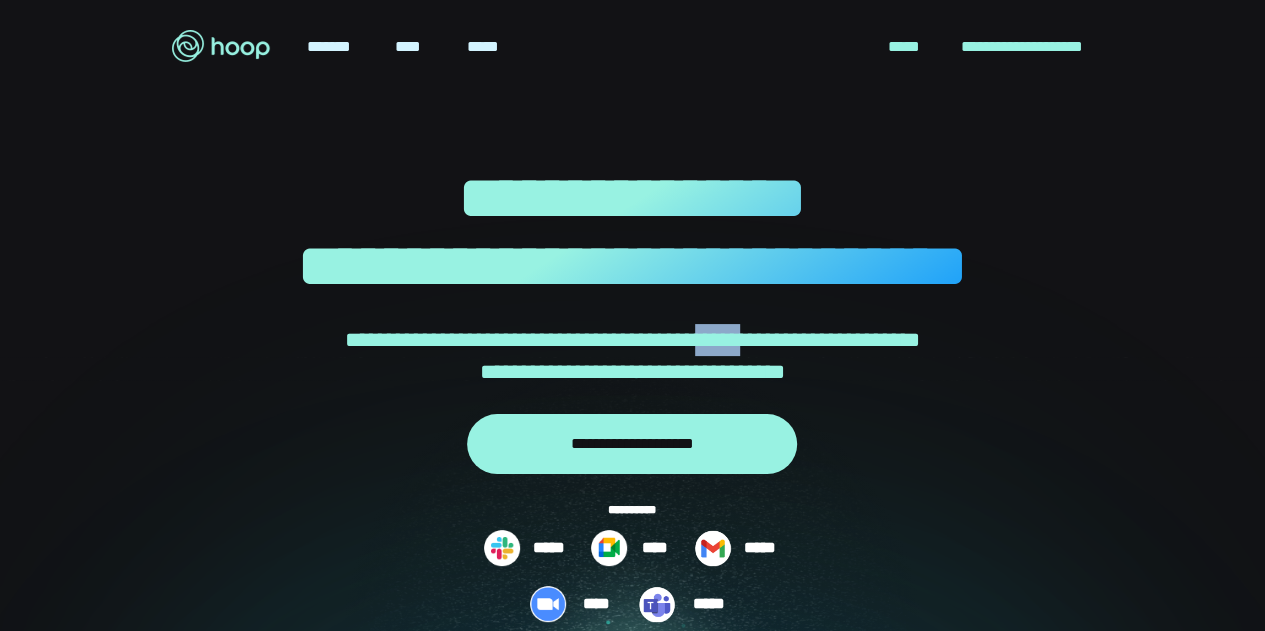 click on "**********" at bounding box center [632, 356] 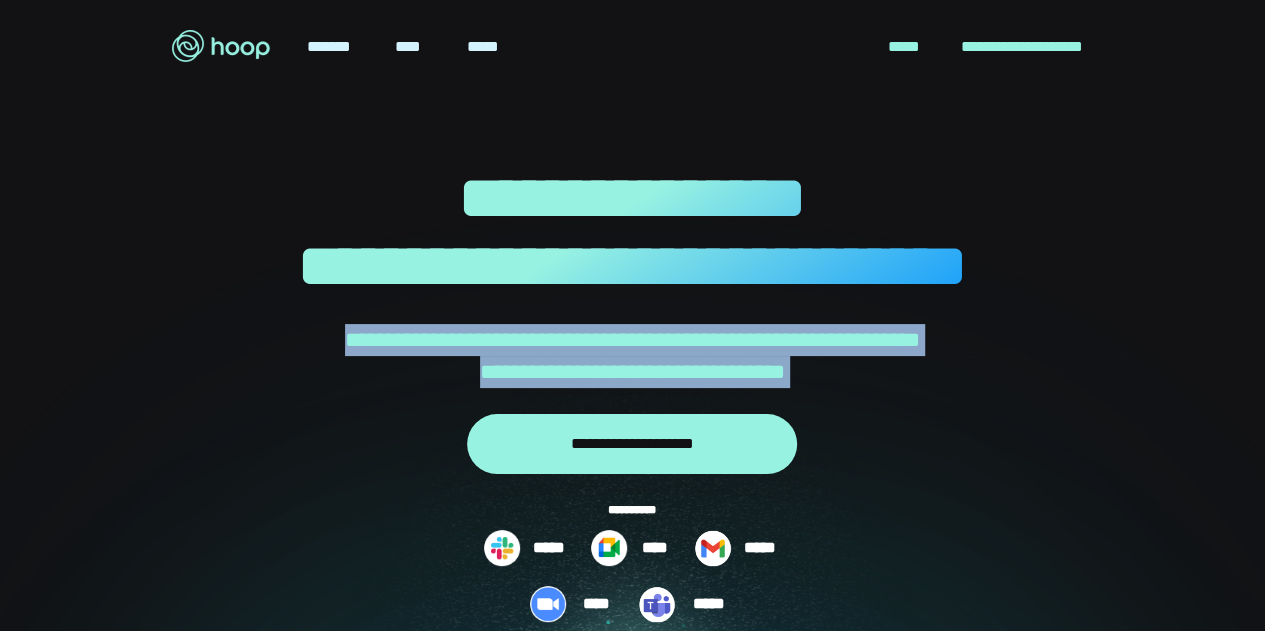 click on "**********" at bounding box center (632, 356) 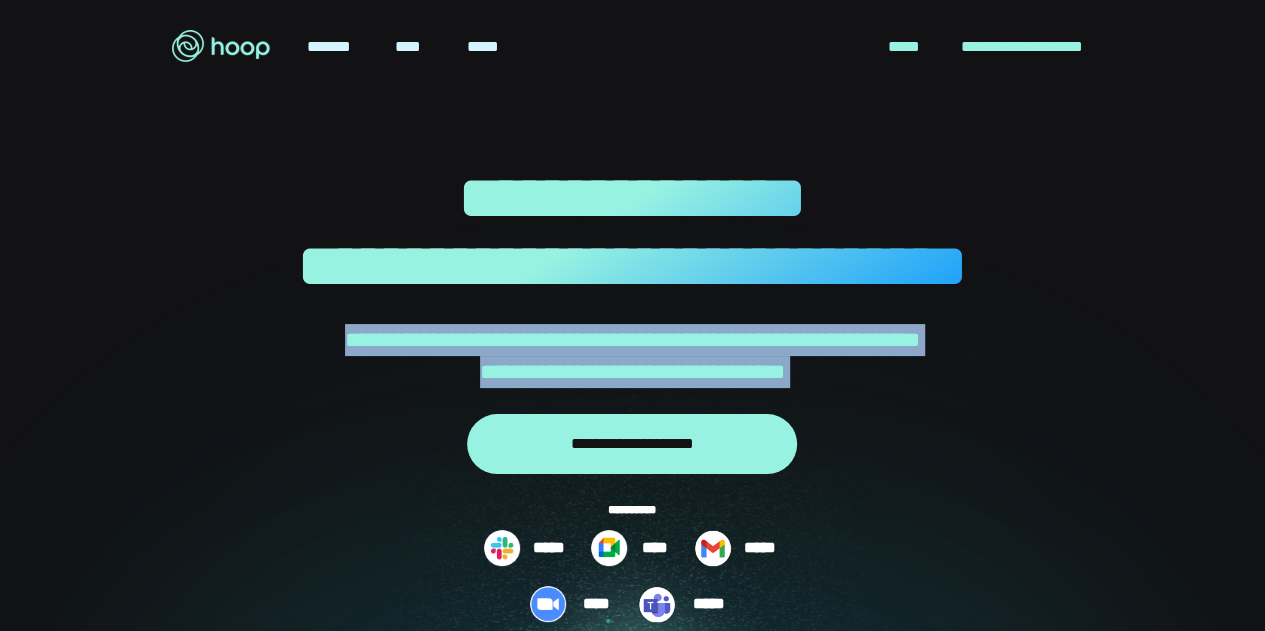click on "**********" at bounding box center (632, 356) 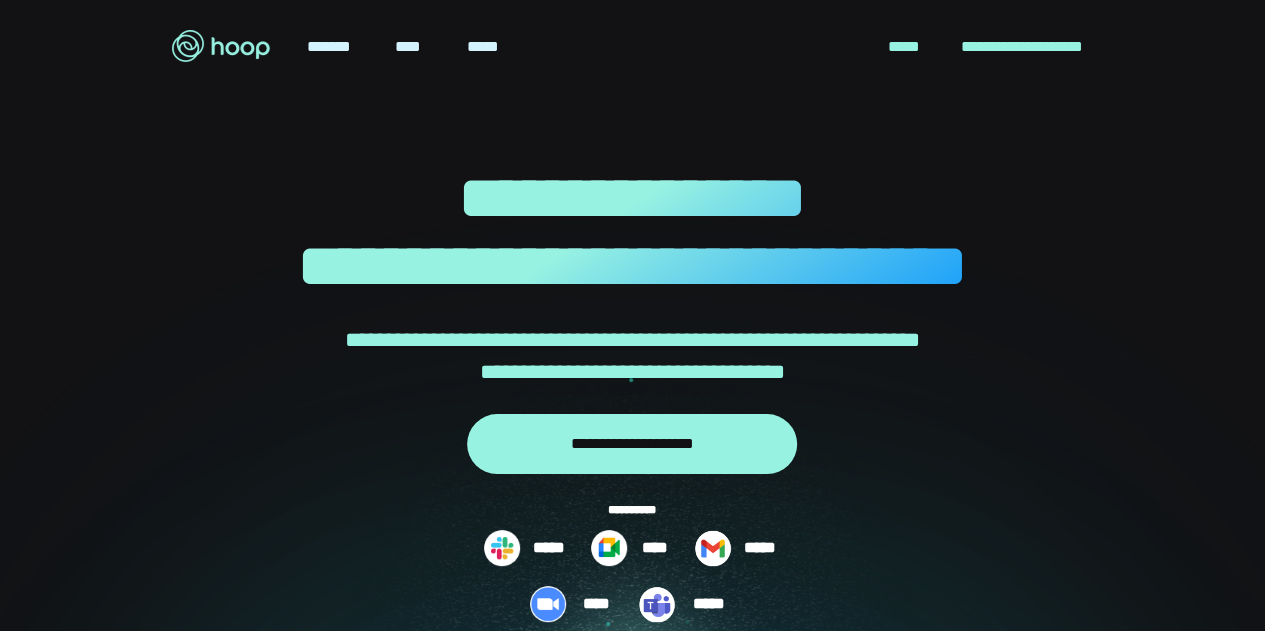click on "**********" at bounding box center [632, 356] 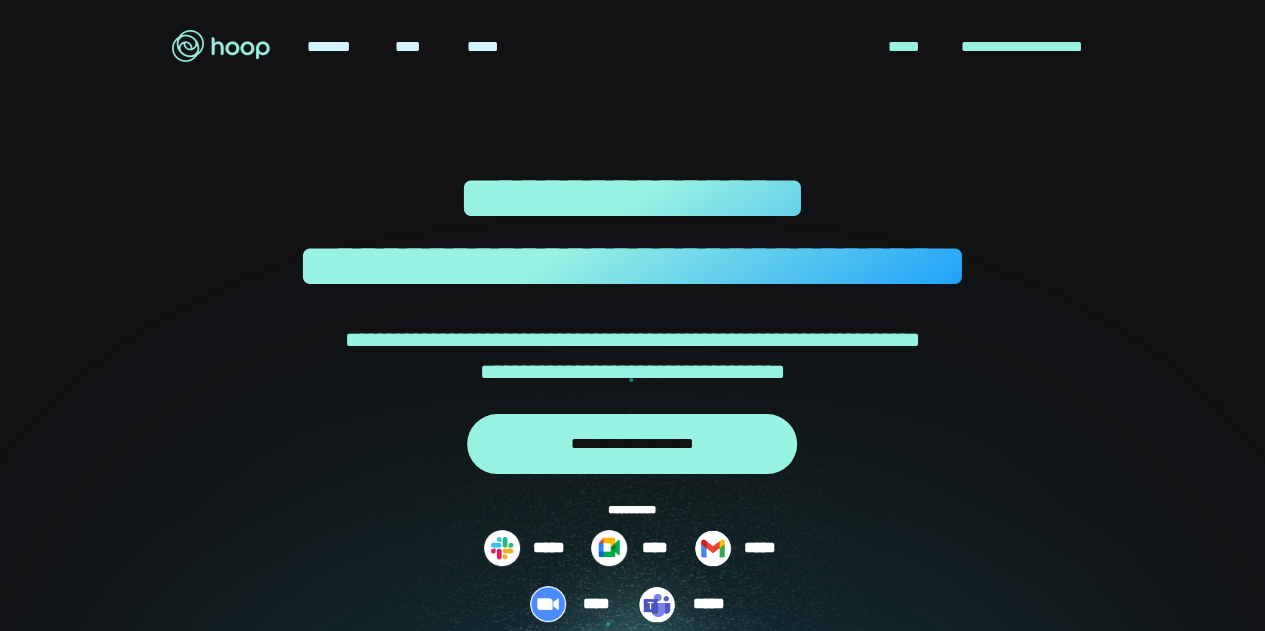 click on "**********" at bounding box center [632, 356] 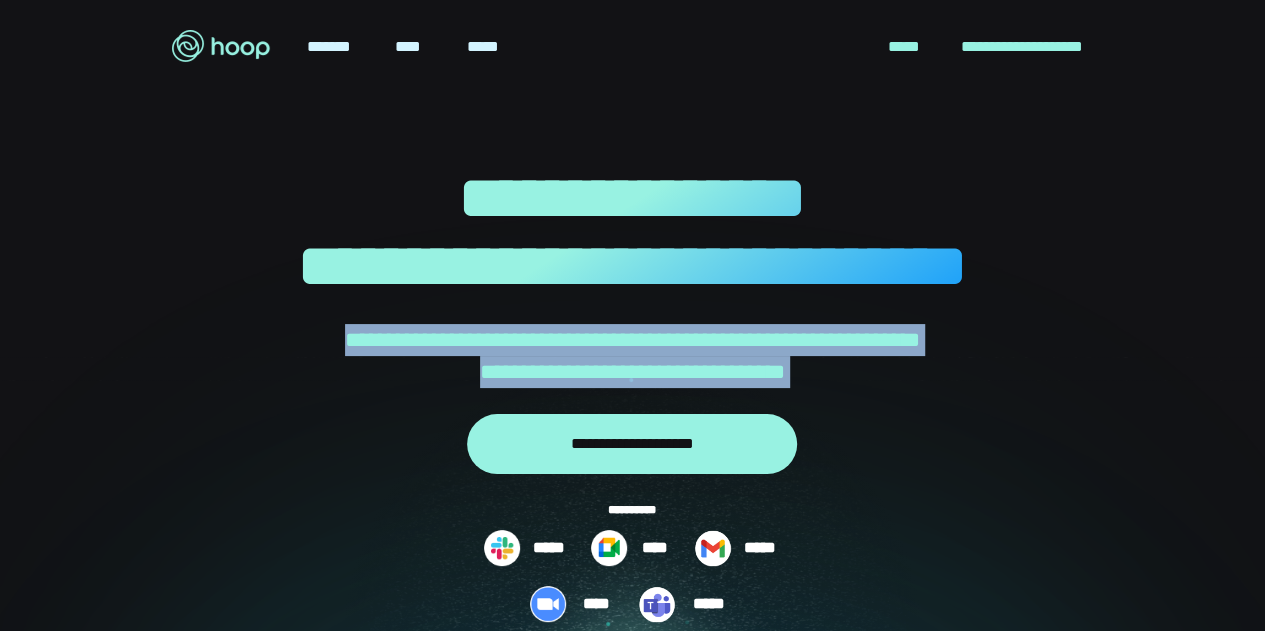click on "**********" at bounding box center (632, 356) 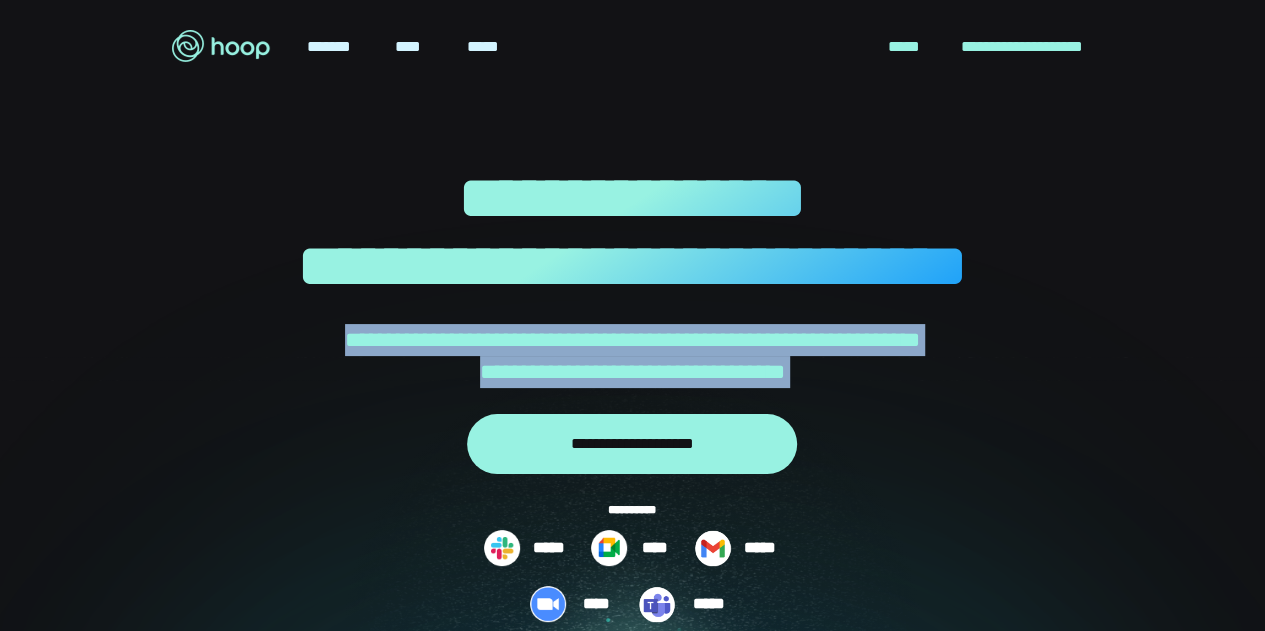 click on "**********" at bounding box center [632, 356] 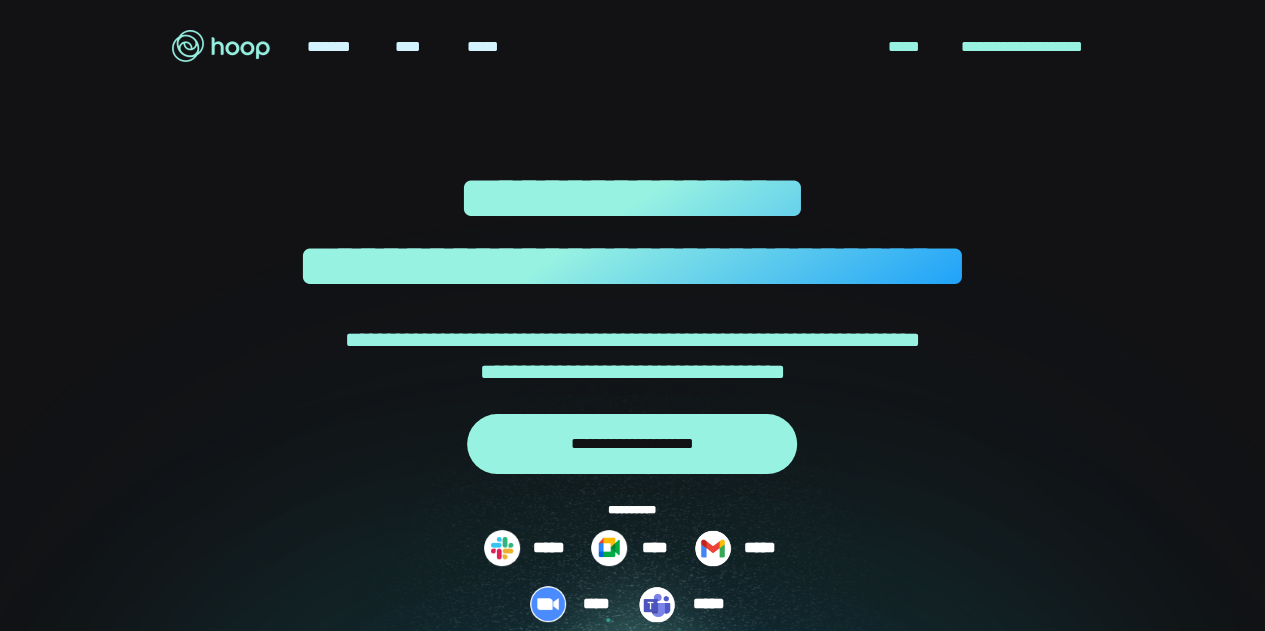 click on "**********" at bounding box center [632, 356] 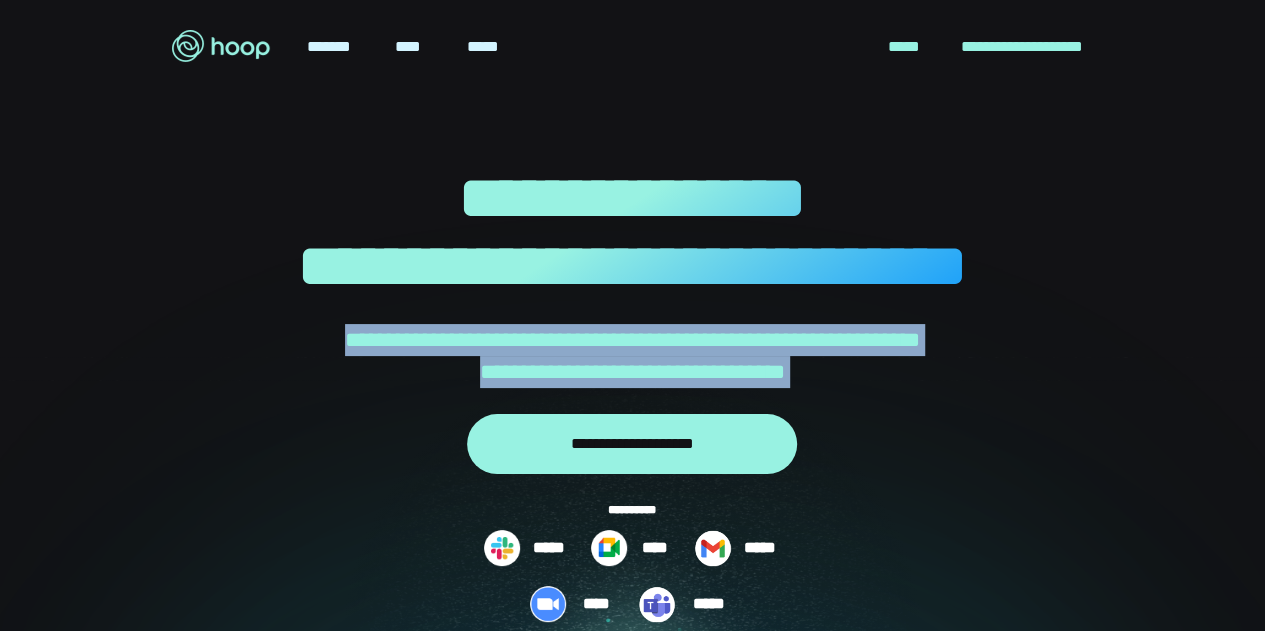 click on "**********" at bounding box center (632, 356) 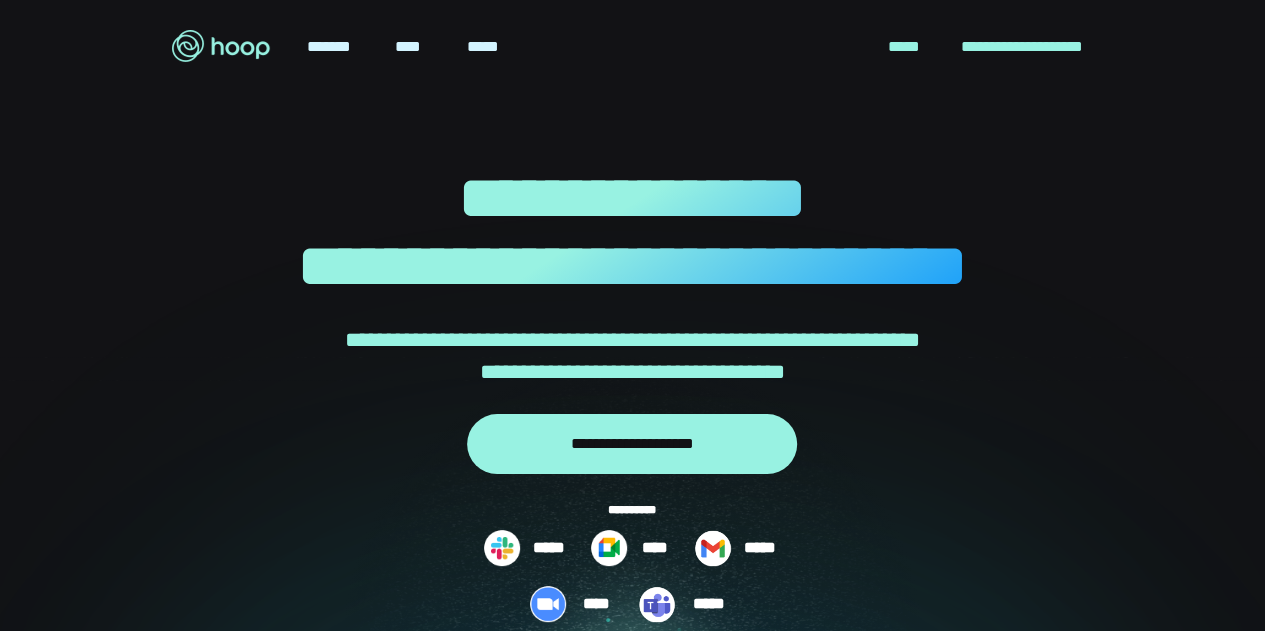click on "**********" at bounding box center [632, 232] 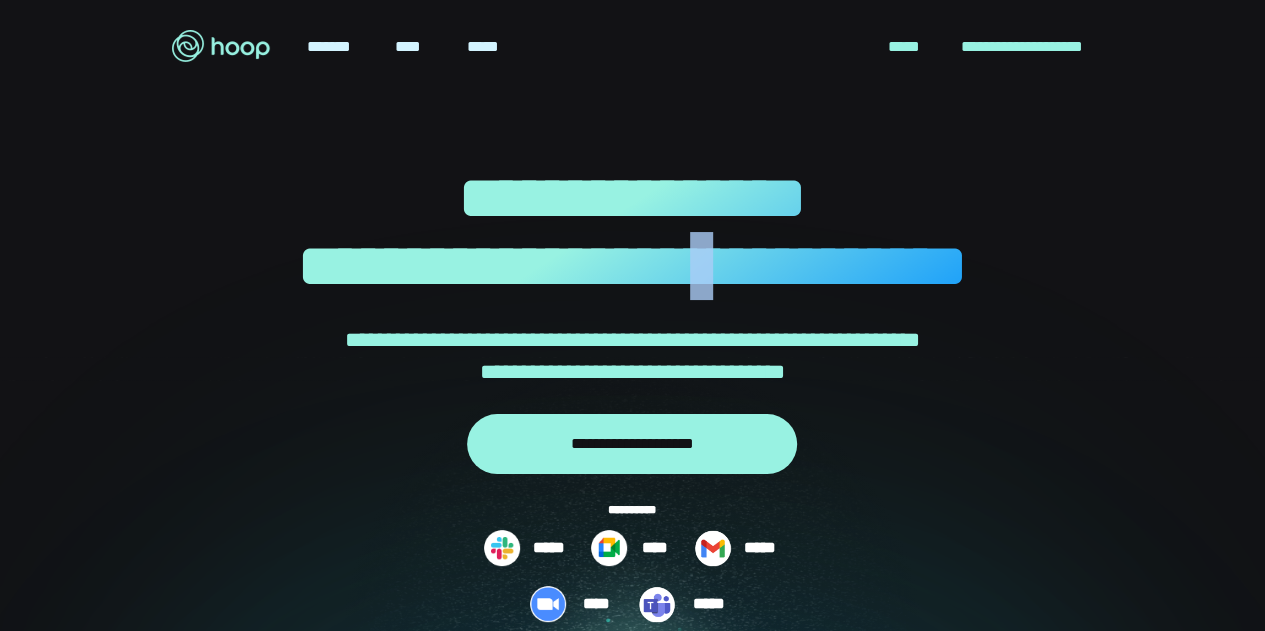 click on "**********" at bounding box center [632, 232] 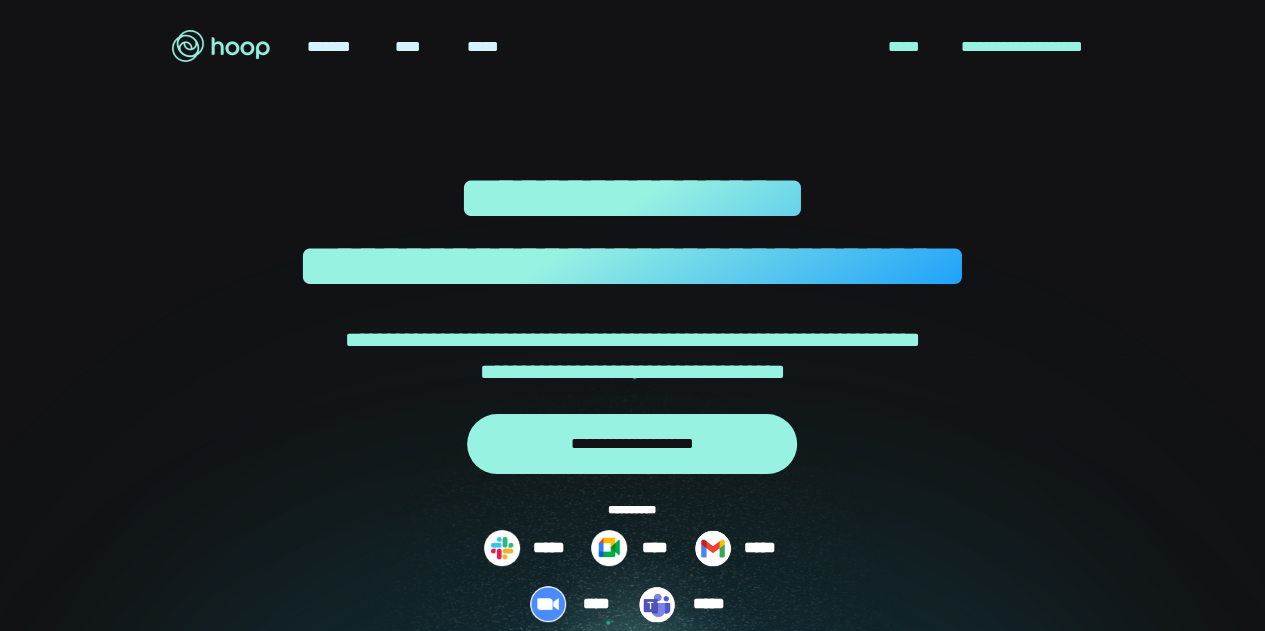 click on "**********" at bounding box center (632, 232) 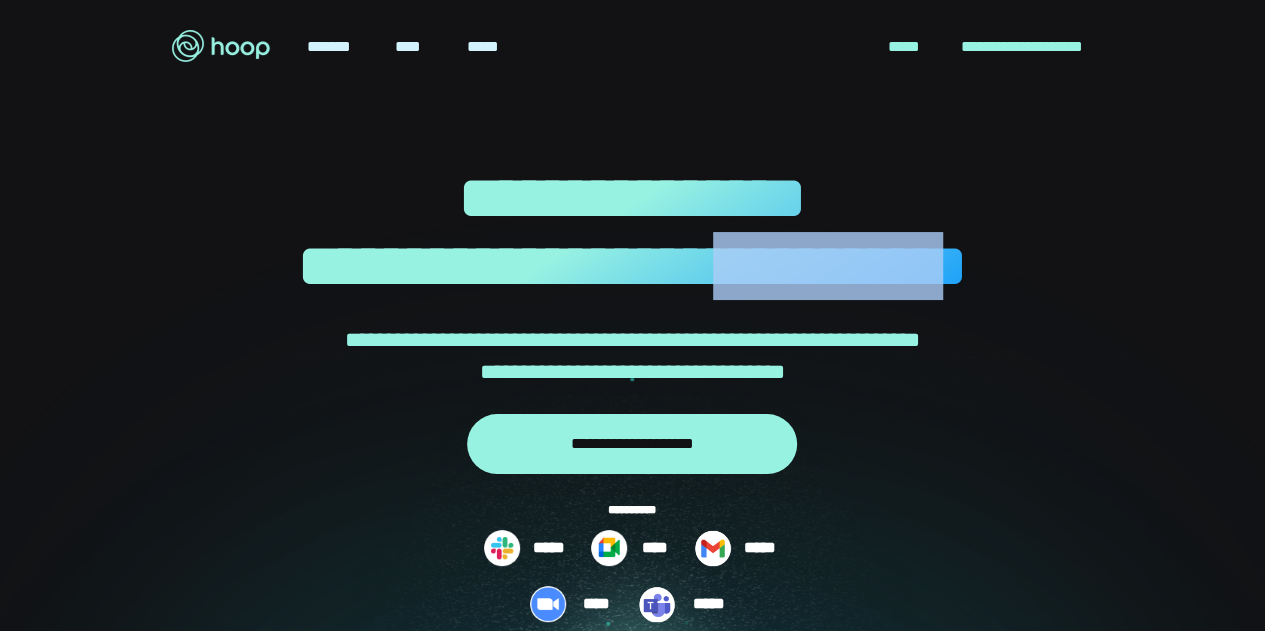 click on "**********" at bounding box center (632, 232) 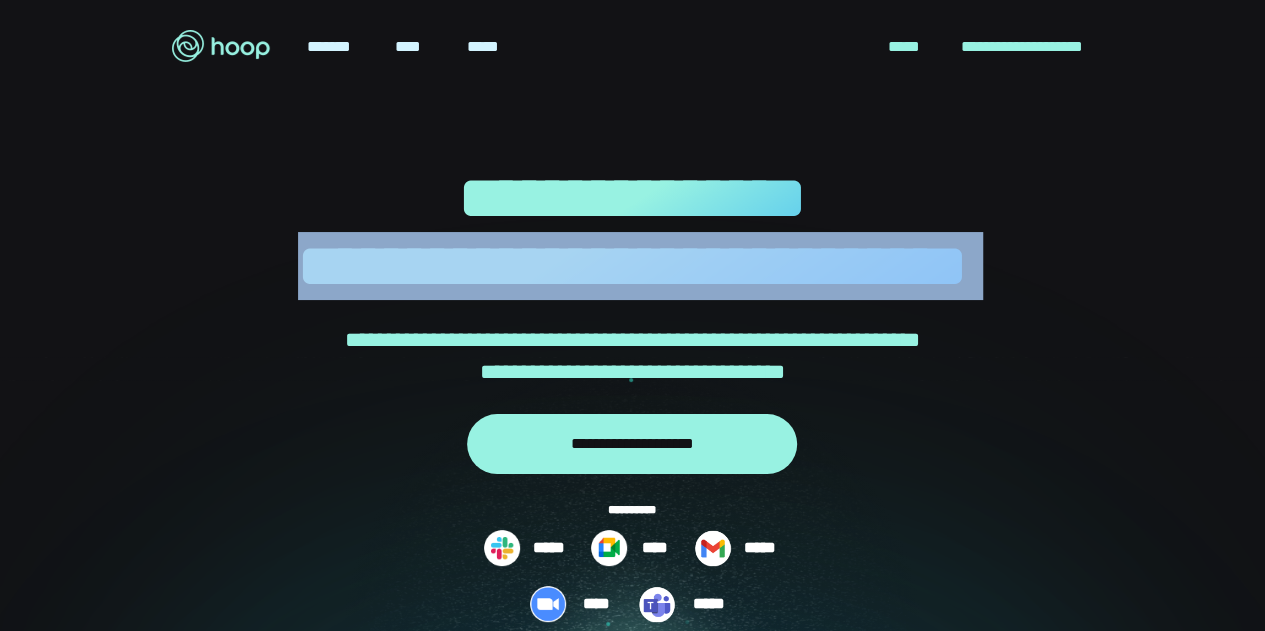click on "**********" at bounding box center [632, 232] 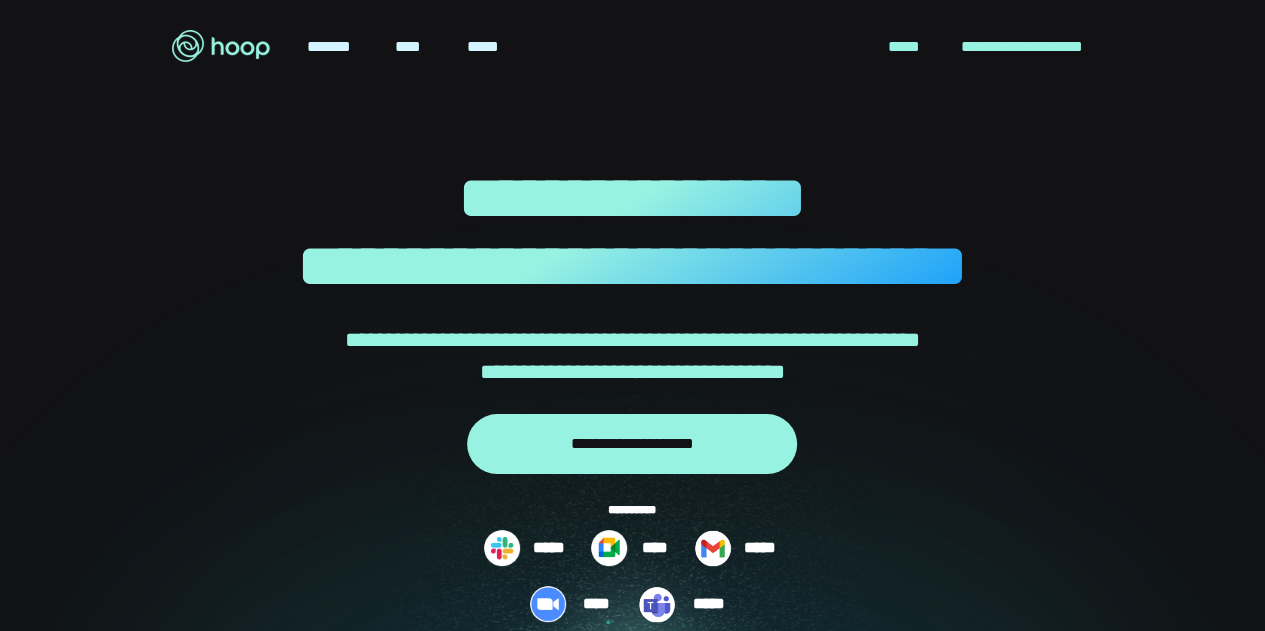 click on "**********" at bounding box center (632, 232) 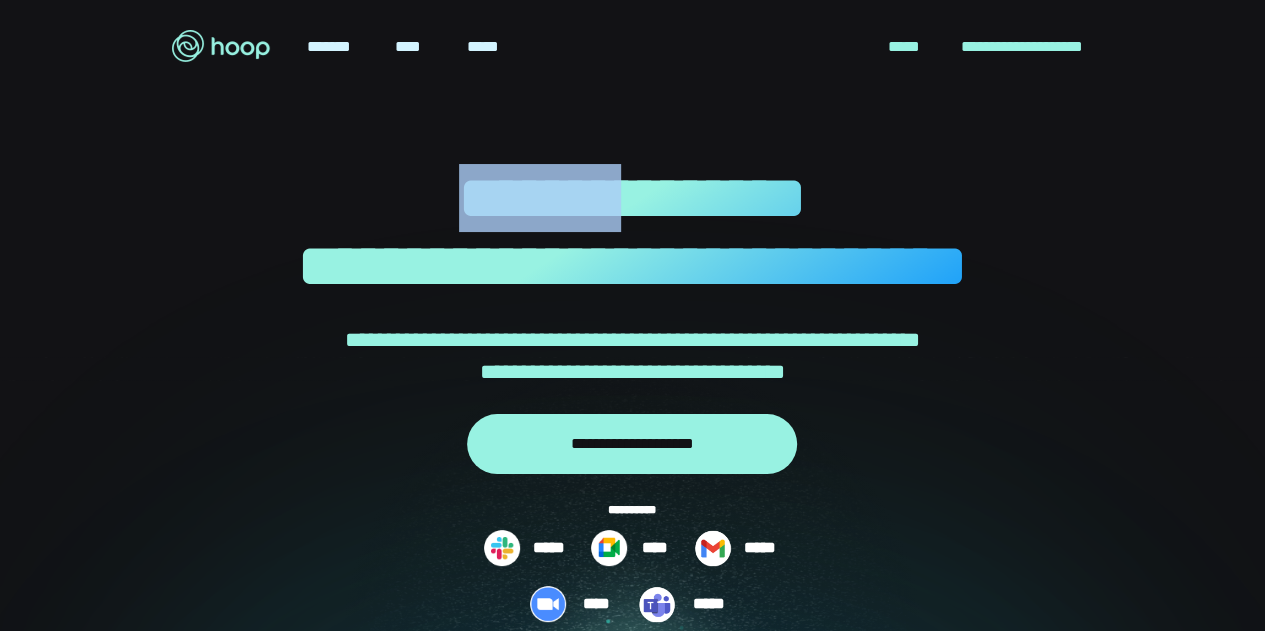 click on "**********" at bounding box center [632, 232] 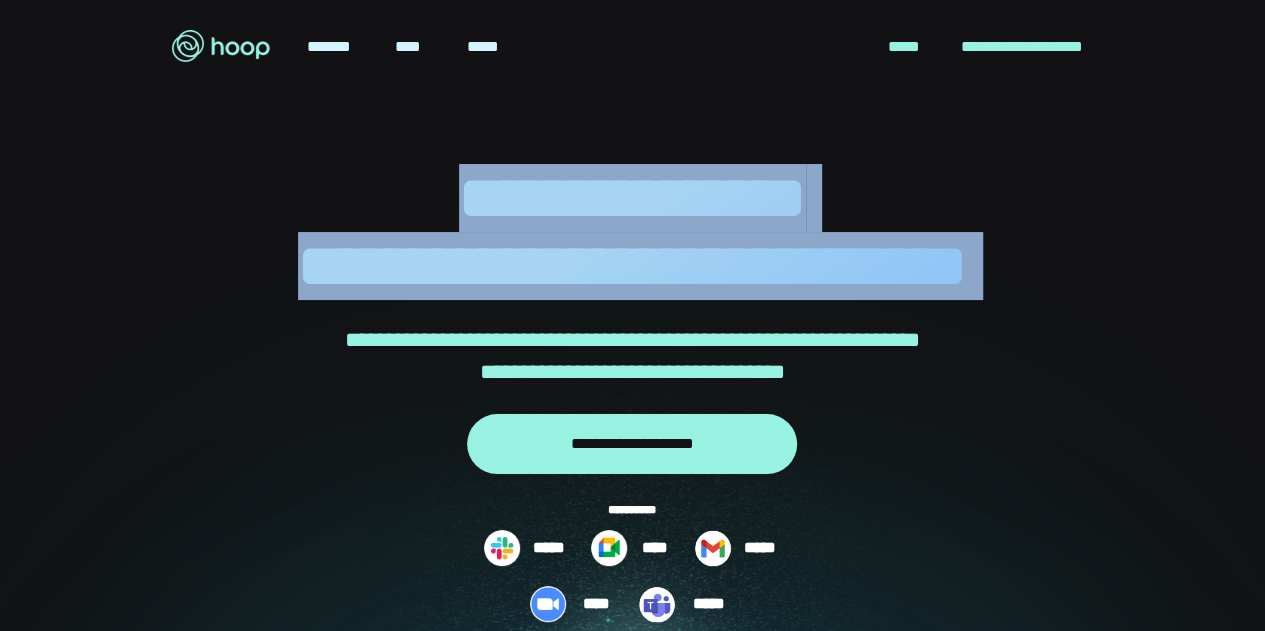 drag, startPoint x: 496, startPoint y: 189, endPoint x: 732, endPoint y: 267, distance: 248.55583 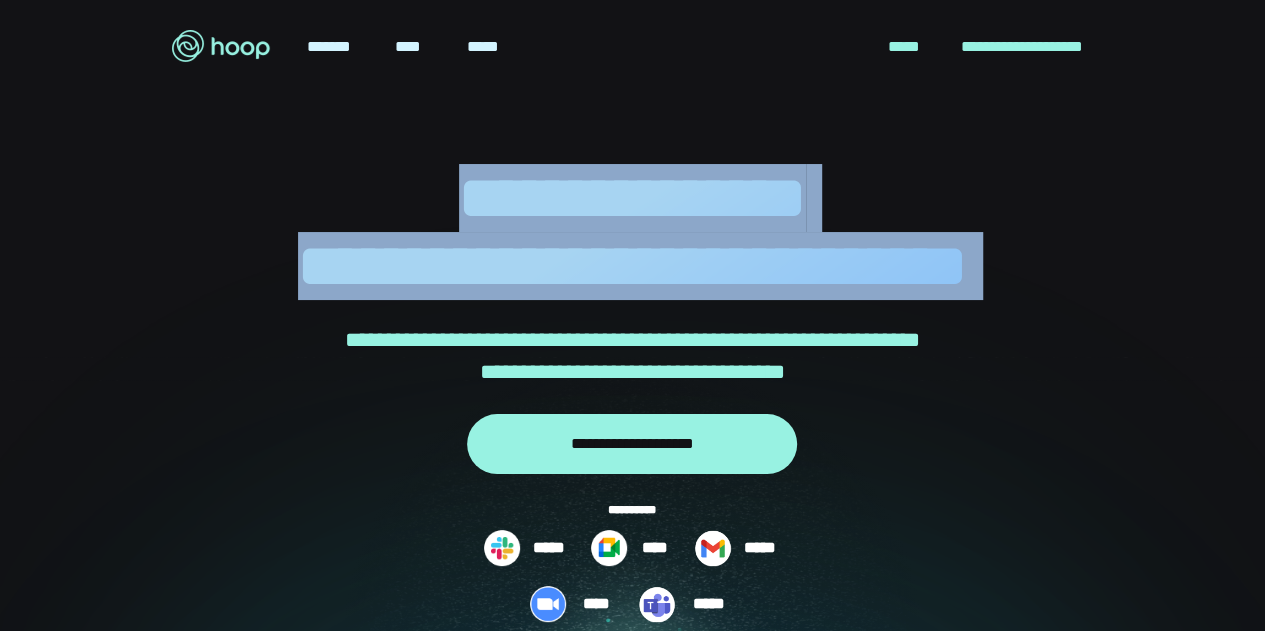 click on "**********" at bounding box center [632, 284] 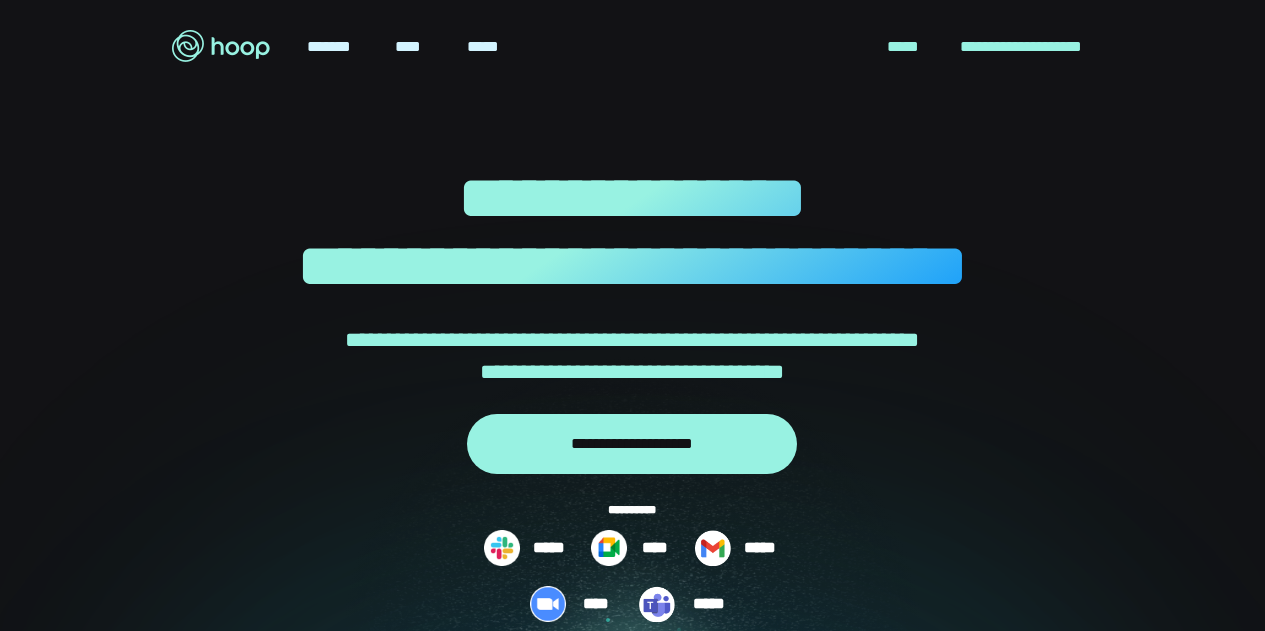 scroll, scrollTop: 0, scrollLeft: 0, axis: both 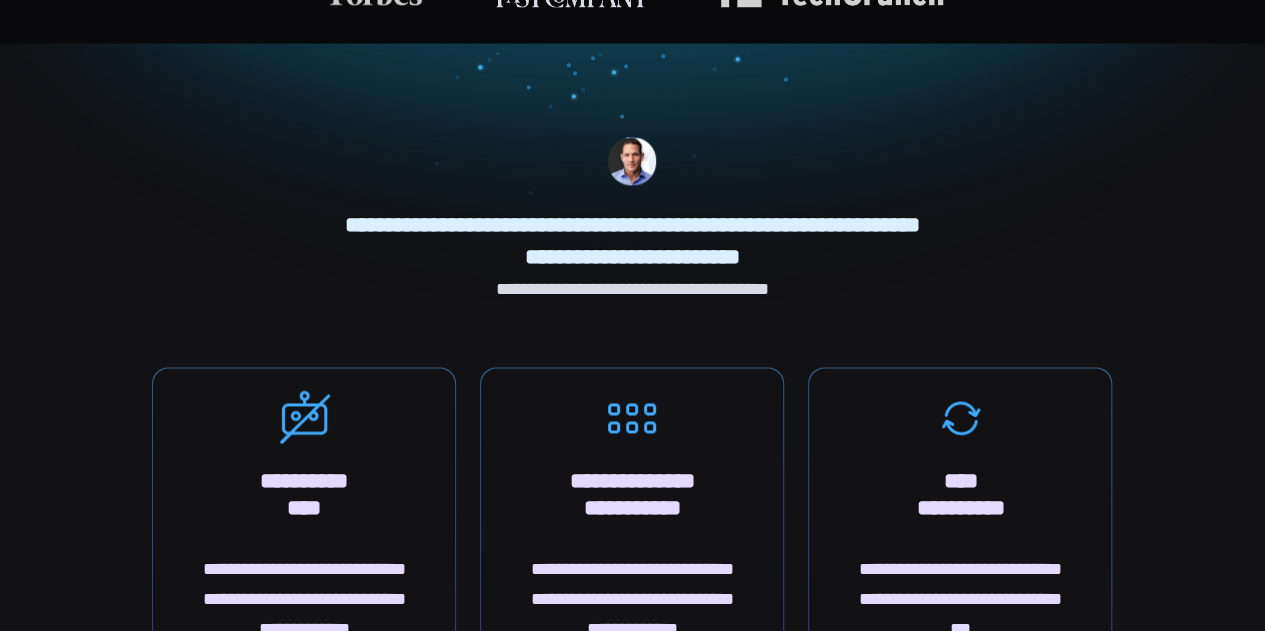 click on "**********" at bounding box center (632, 241) 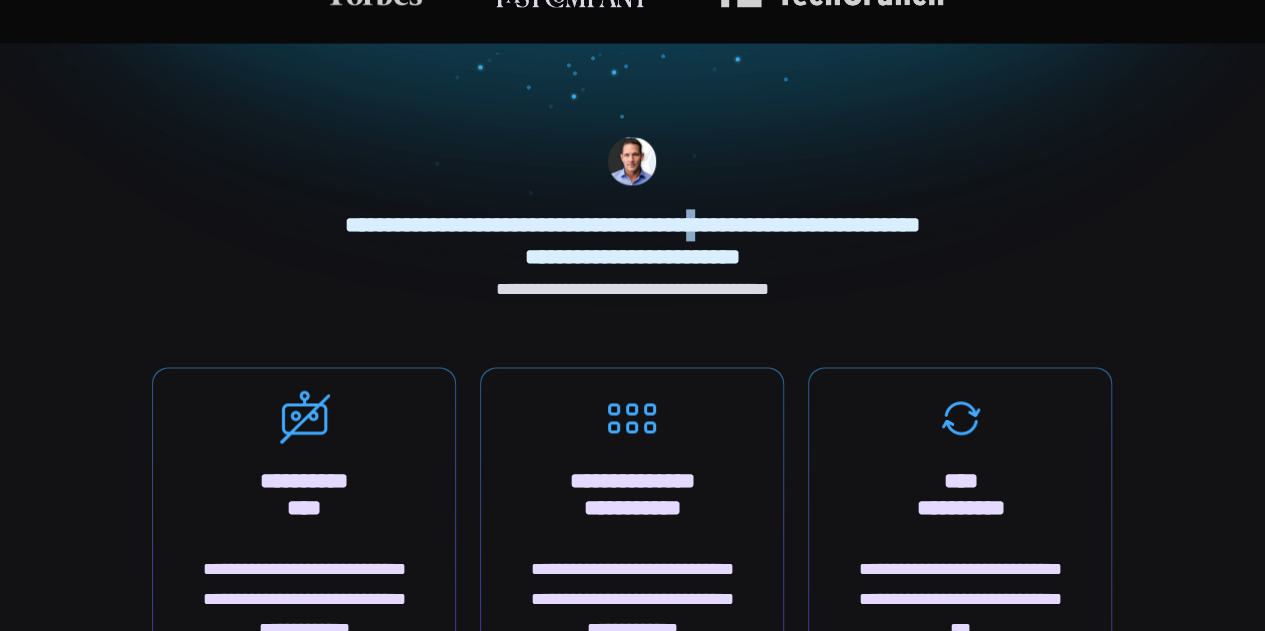 click on "**********" at bounding box center (632, 241) 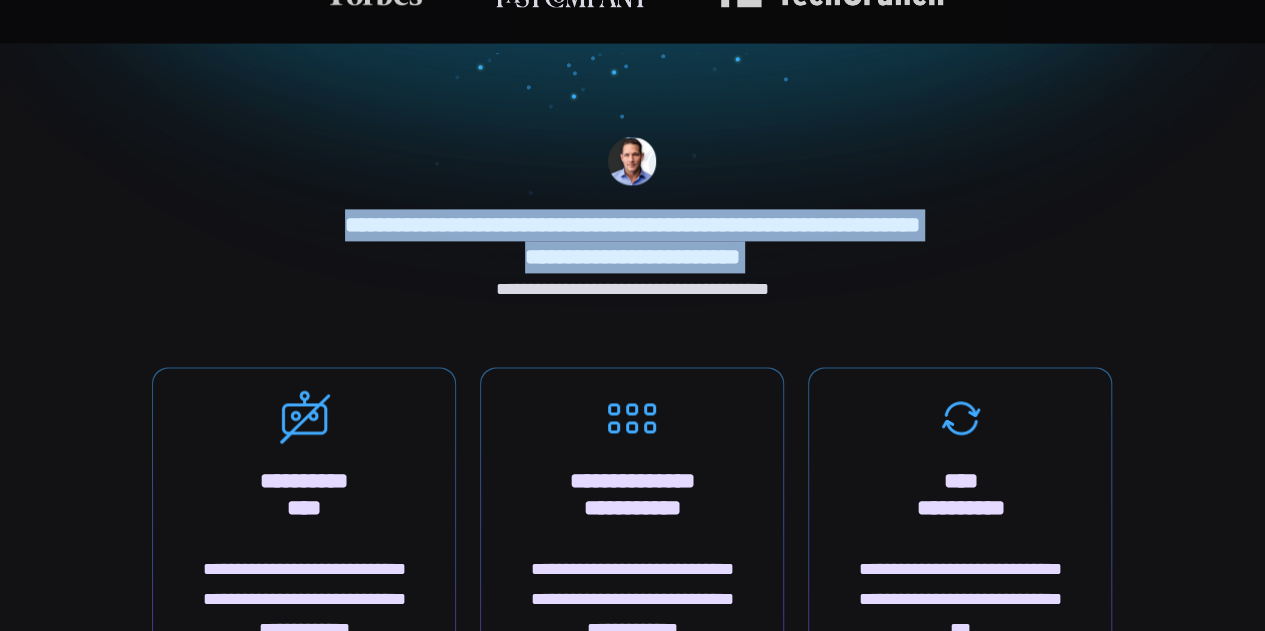 click on "**********" at bounding box center (632, 241) 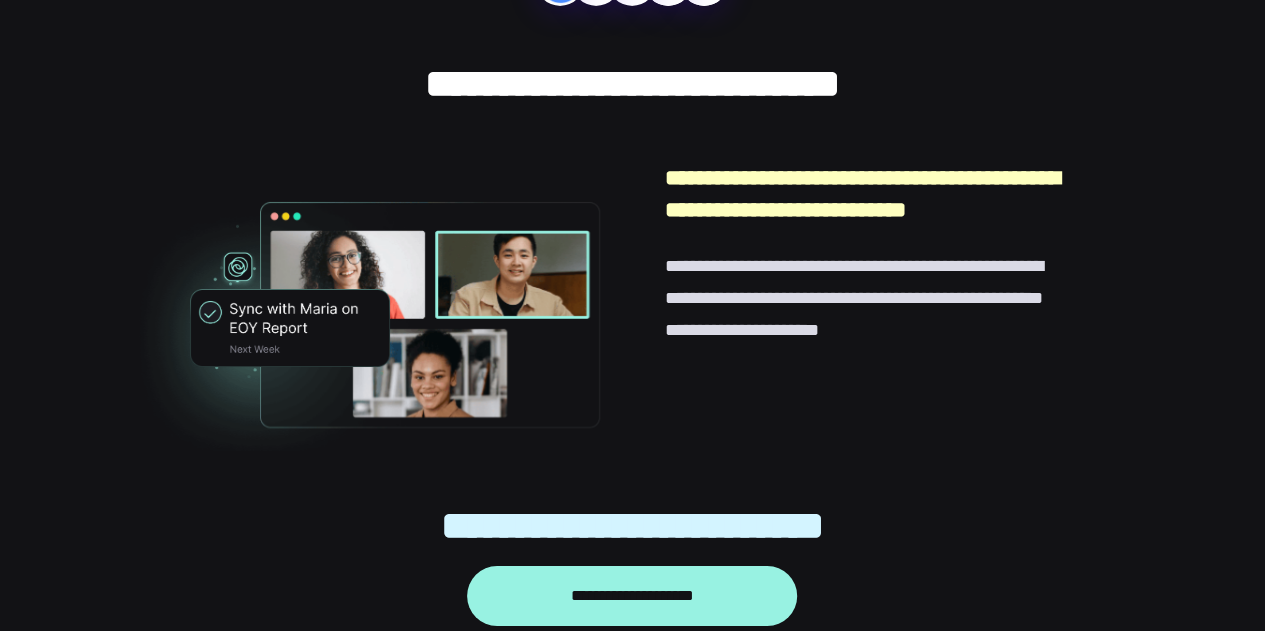 scroll, scrollTop: 3781, scrollLeft: 0, axis: vertical 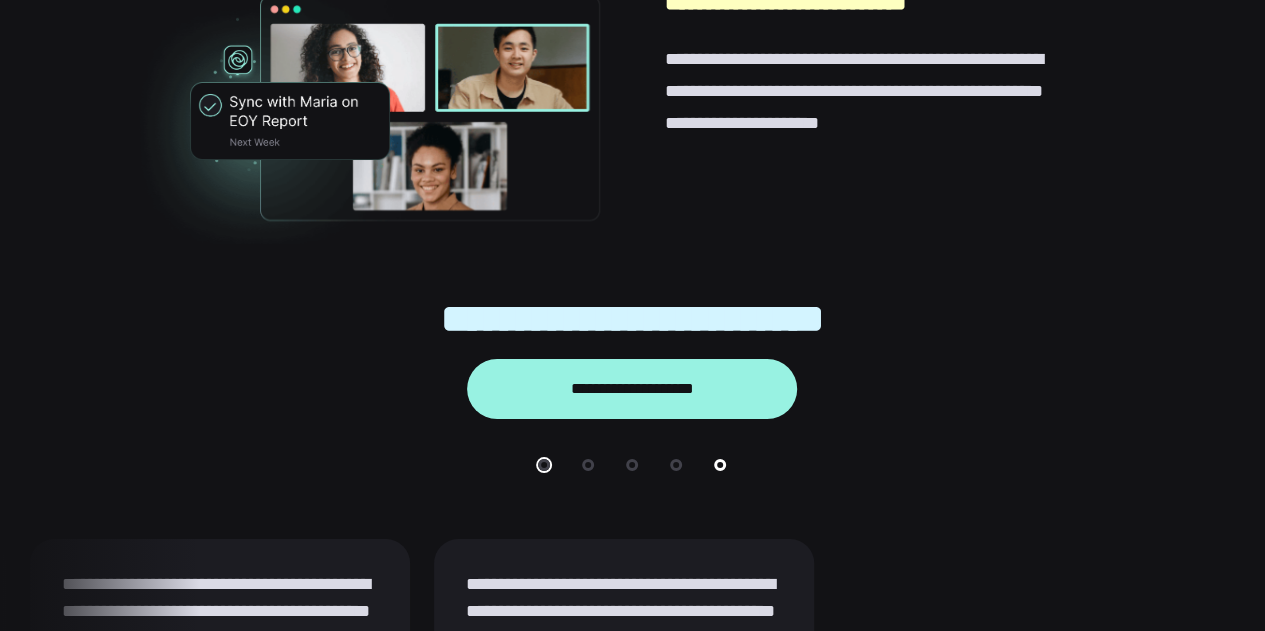 click at bounding box center [544, 465] 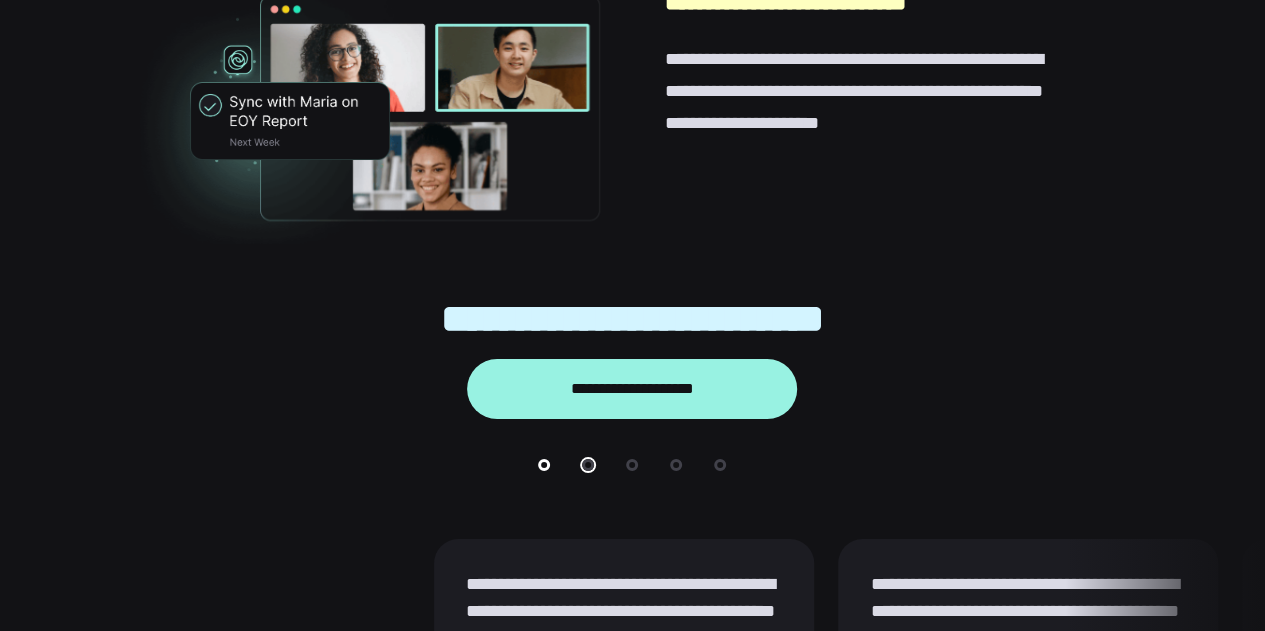 click at bounding box center (588, 465) 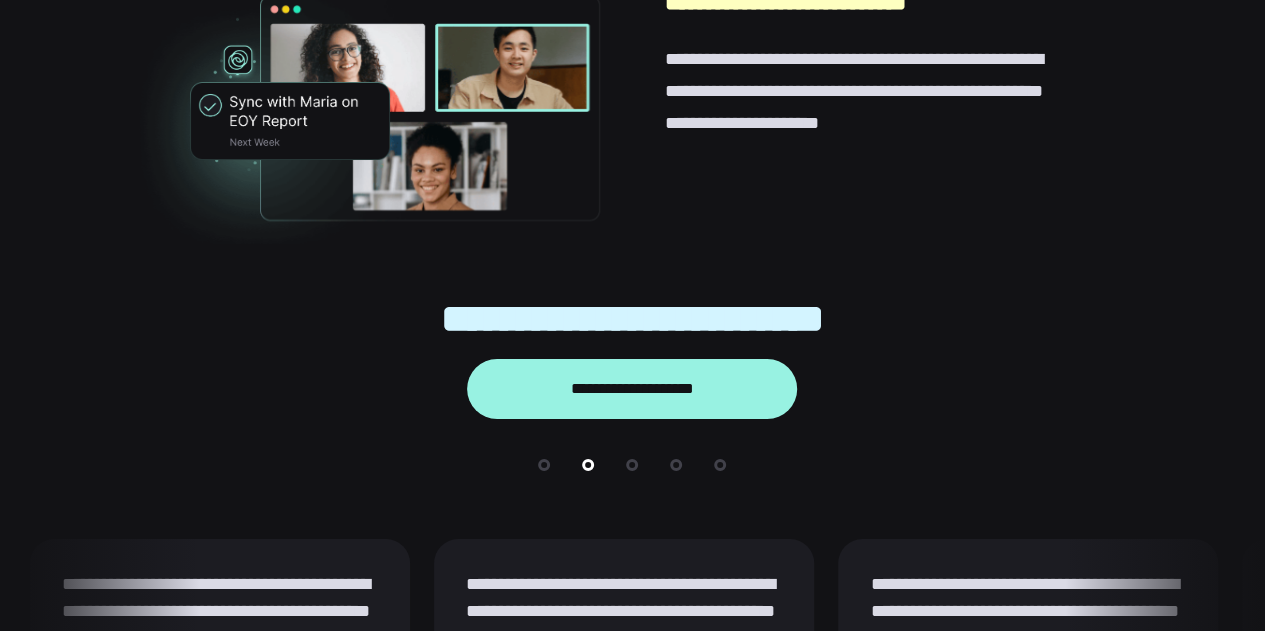 click at bounding box center (632, 469) 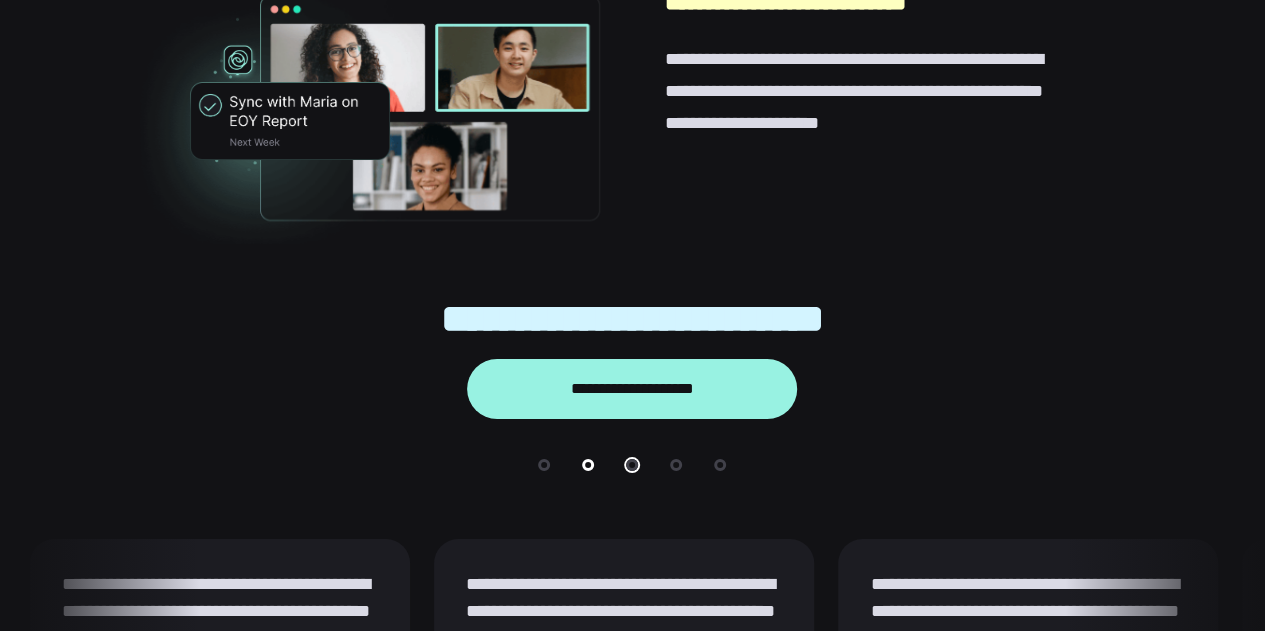 click at bounding box center [632, 465] 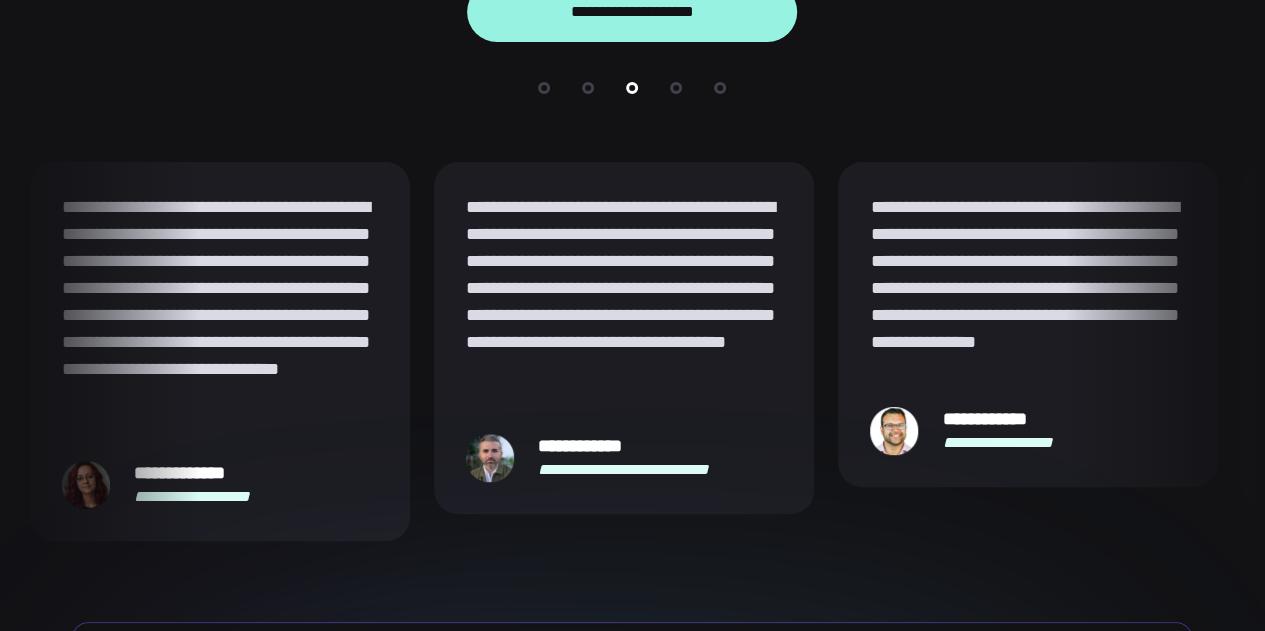 scroll, scrollTop: 4057, scrollLeft: 0, axis: vertical 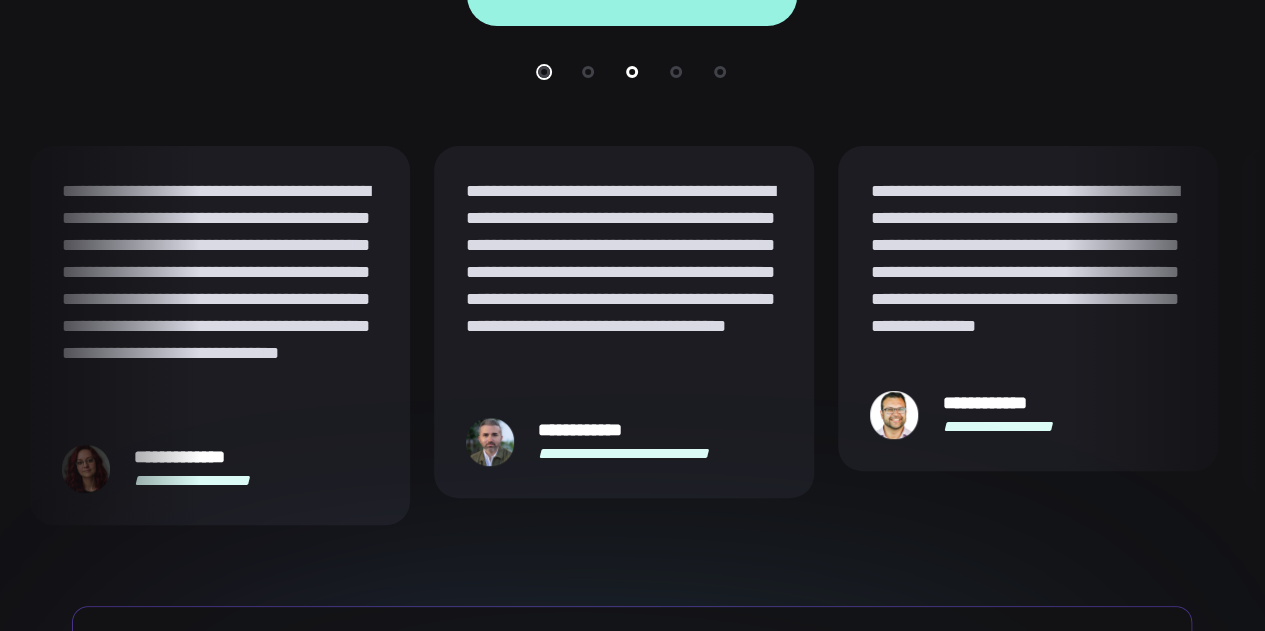 click at bounding box center (544, 72) 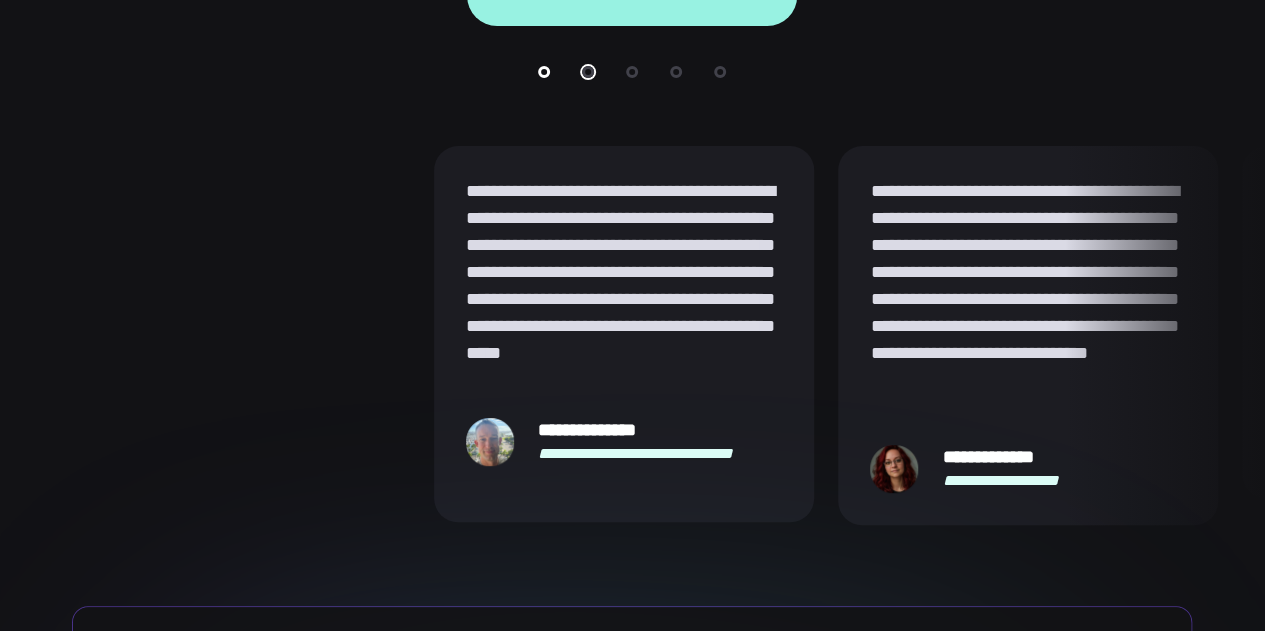 click at bounding box center [588, 72] 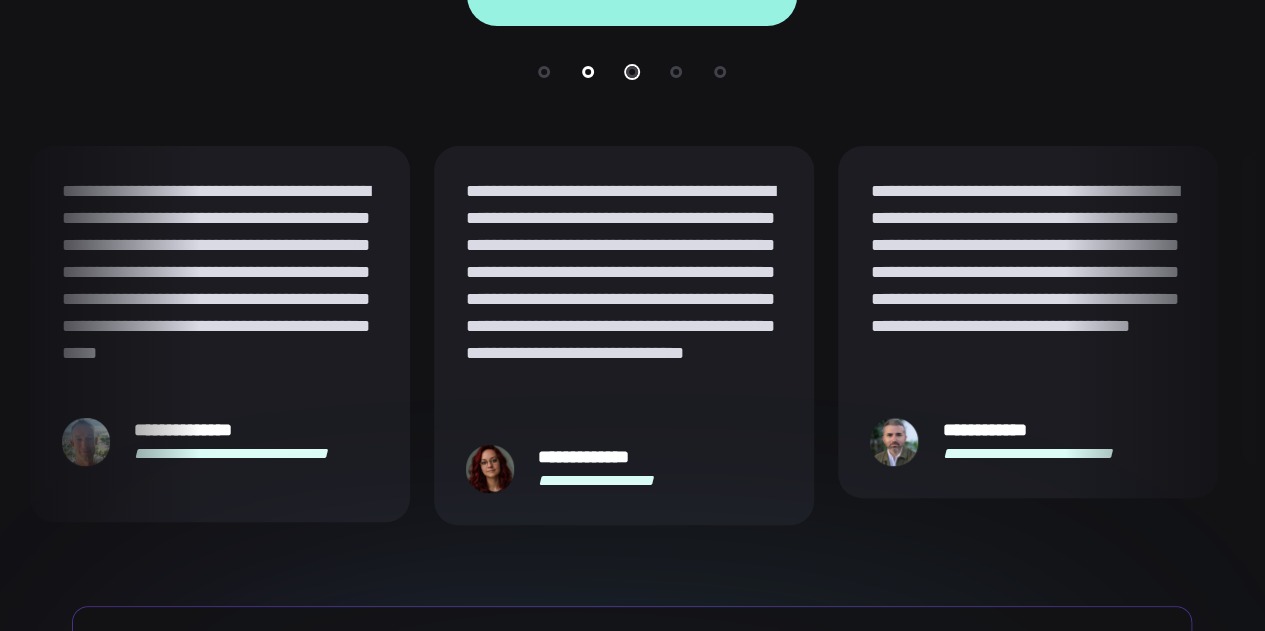 click at bounding box center [632, 72] 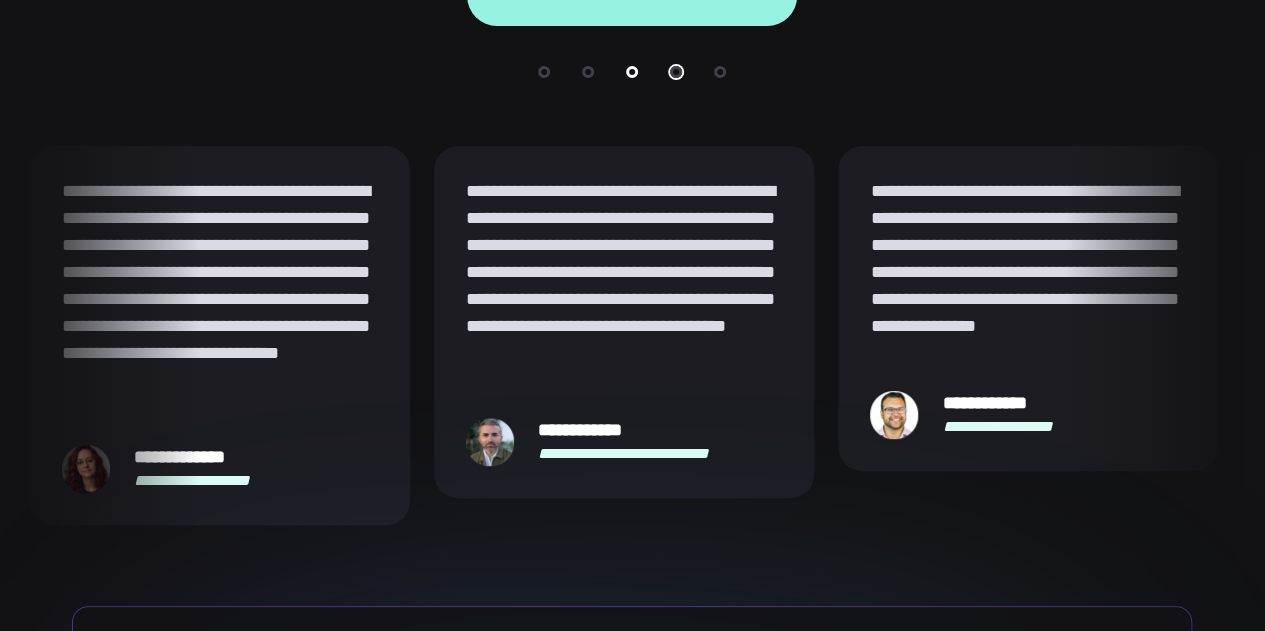 click at bounding box center [676, 72] 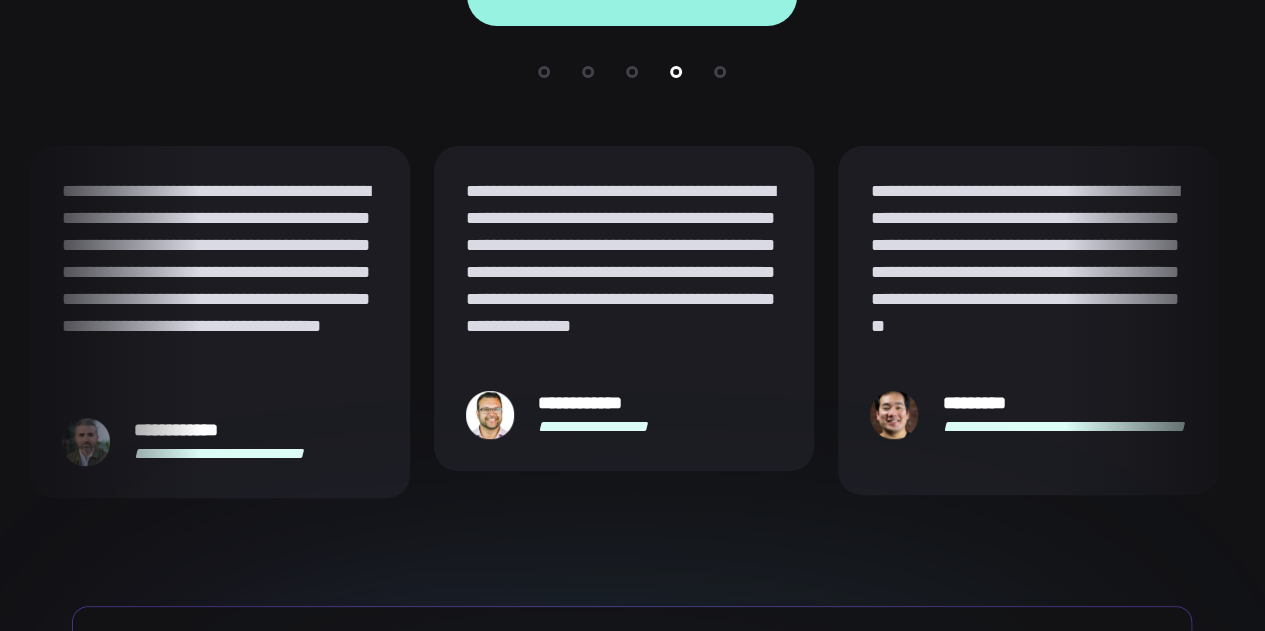 click at bounding box center (632, 76) 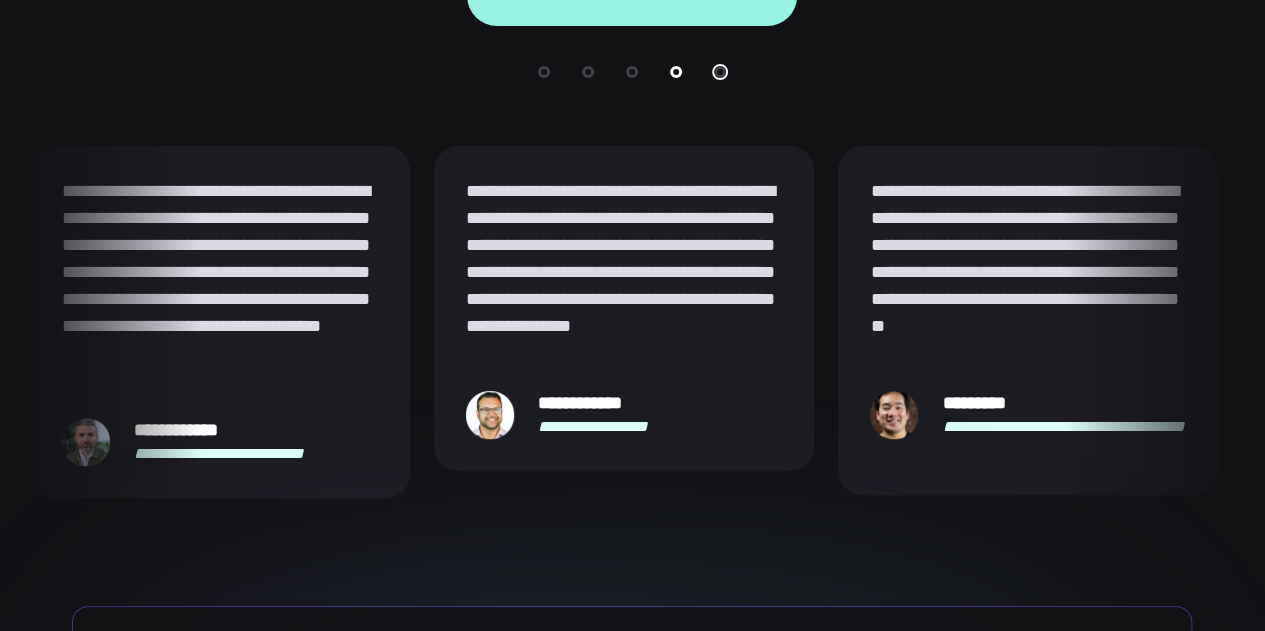 click at bounding box center [720, 72] 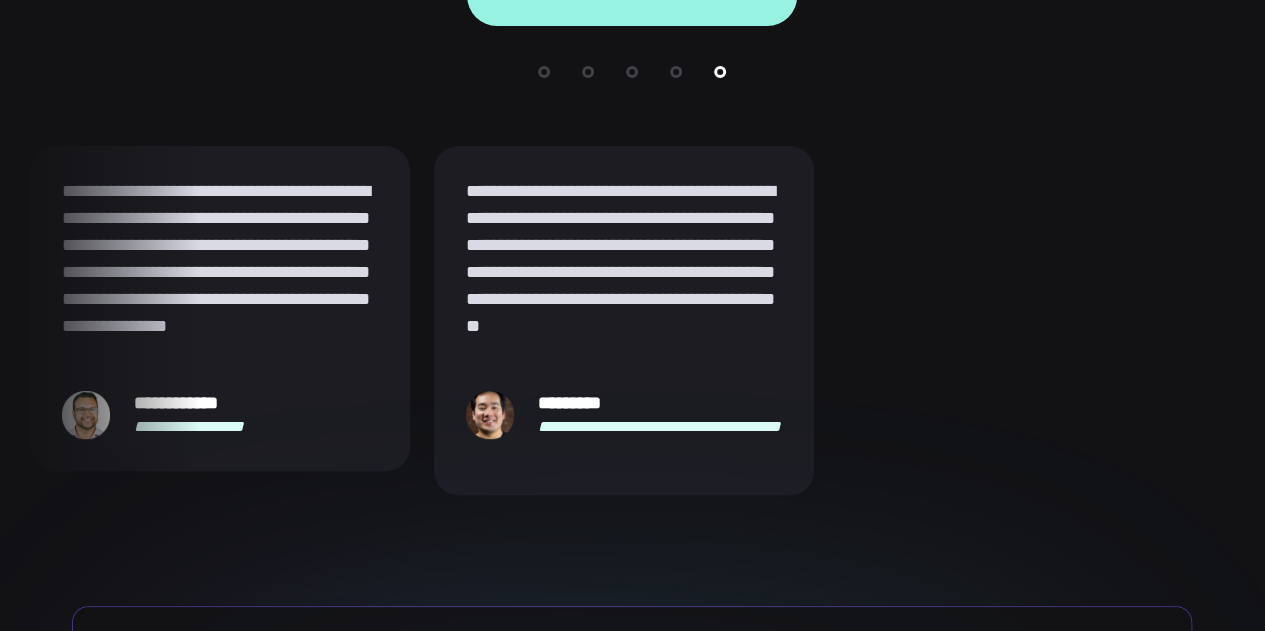 click at bounding box center (632, 76) 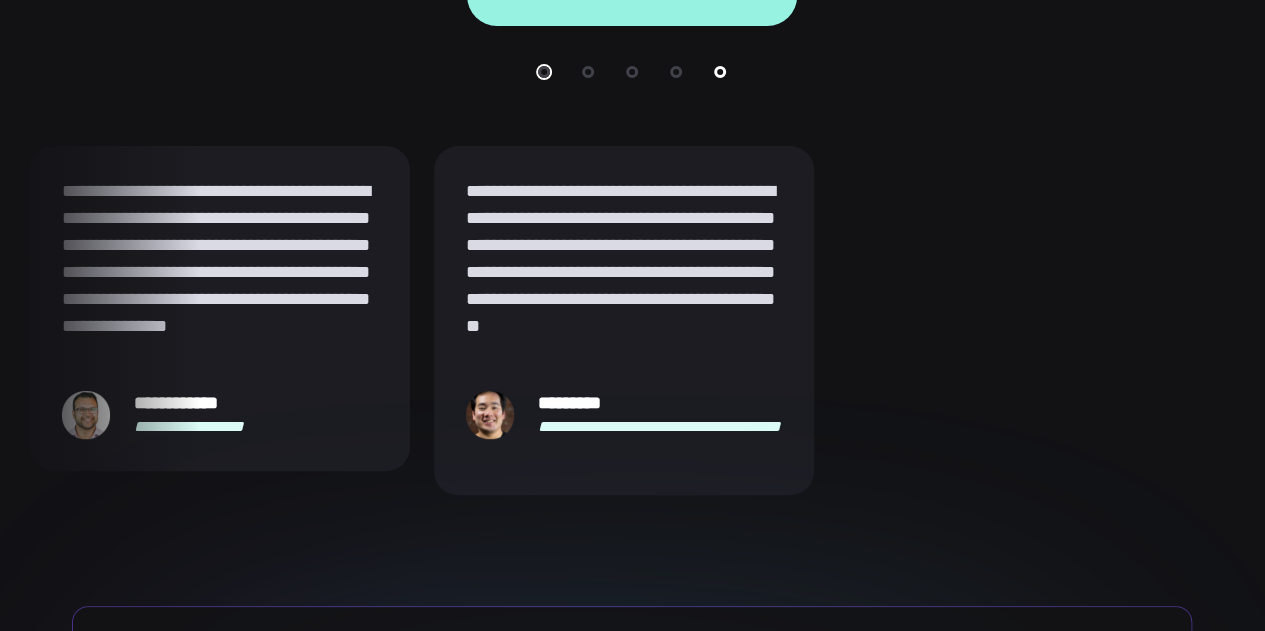 click at bounding box center [544, 72] 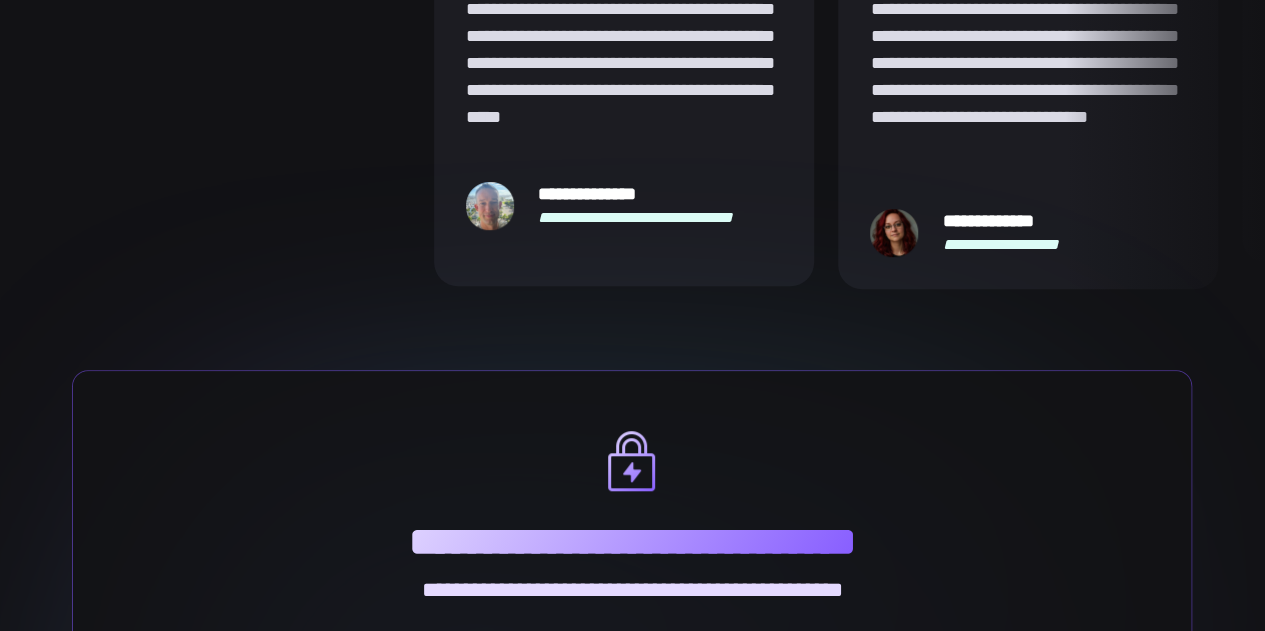 scroll, scrollTop: 4306, scrollLeft: 0, axis: vertical 